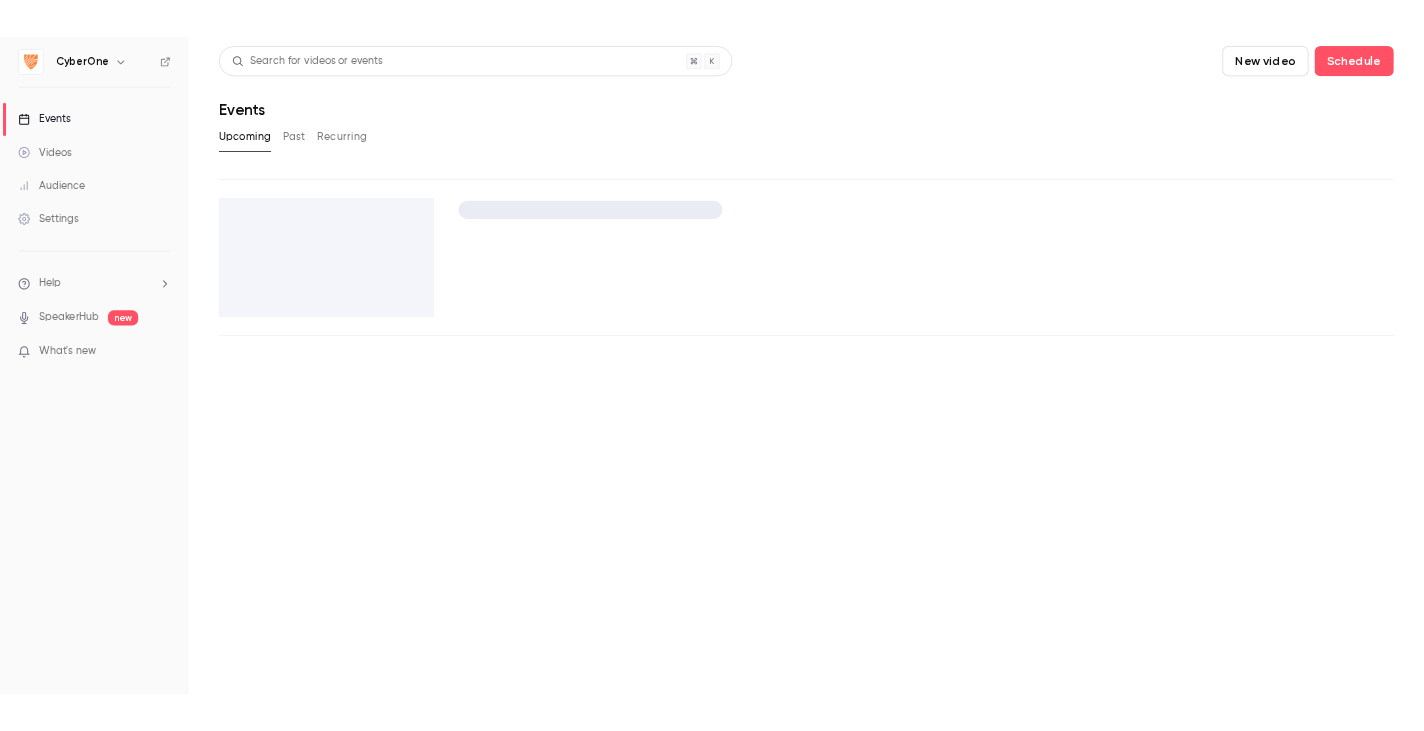 scroll, scrollTop: 0, scrollLeft: 0, axis: both 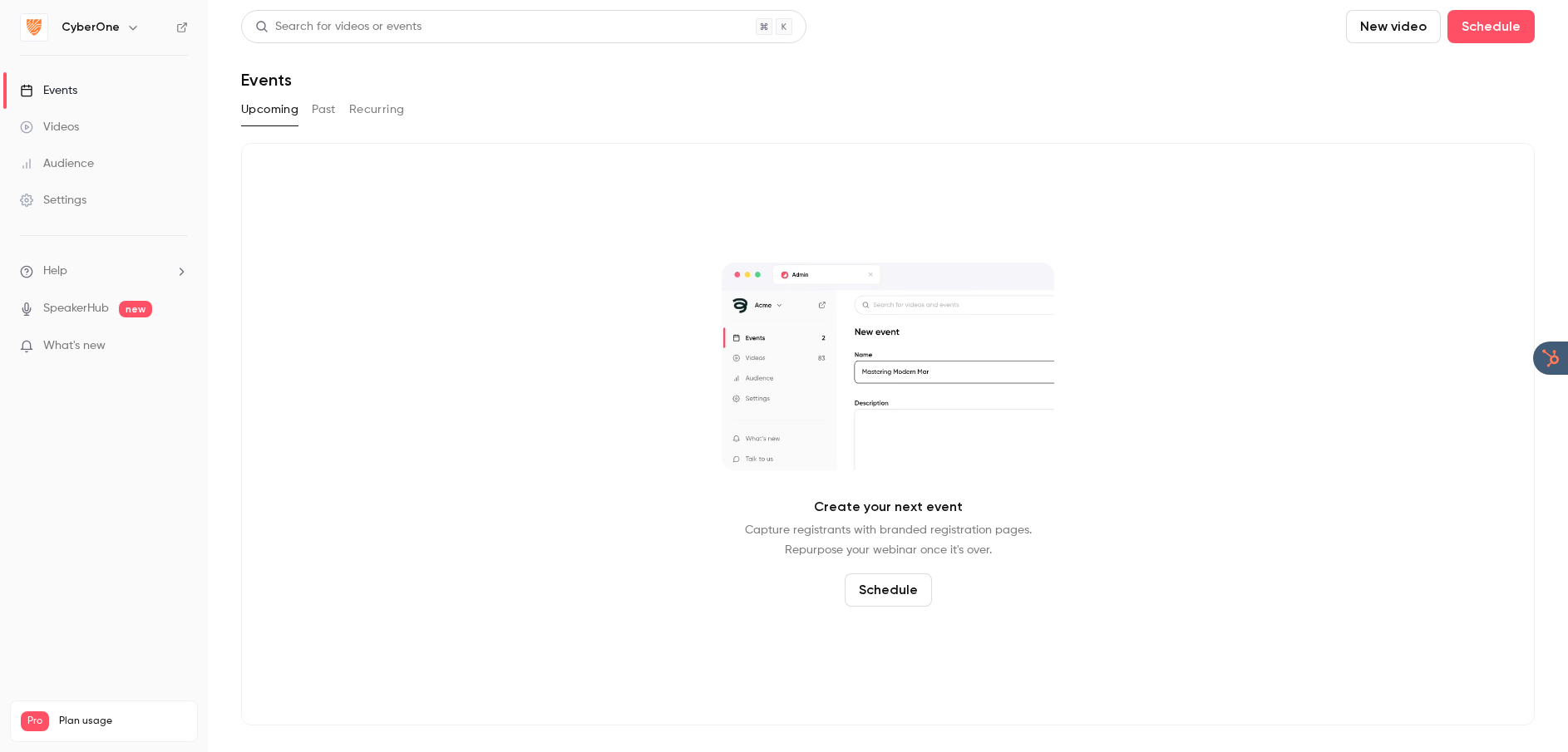 click 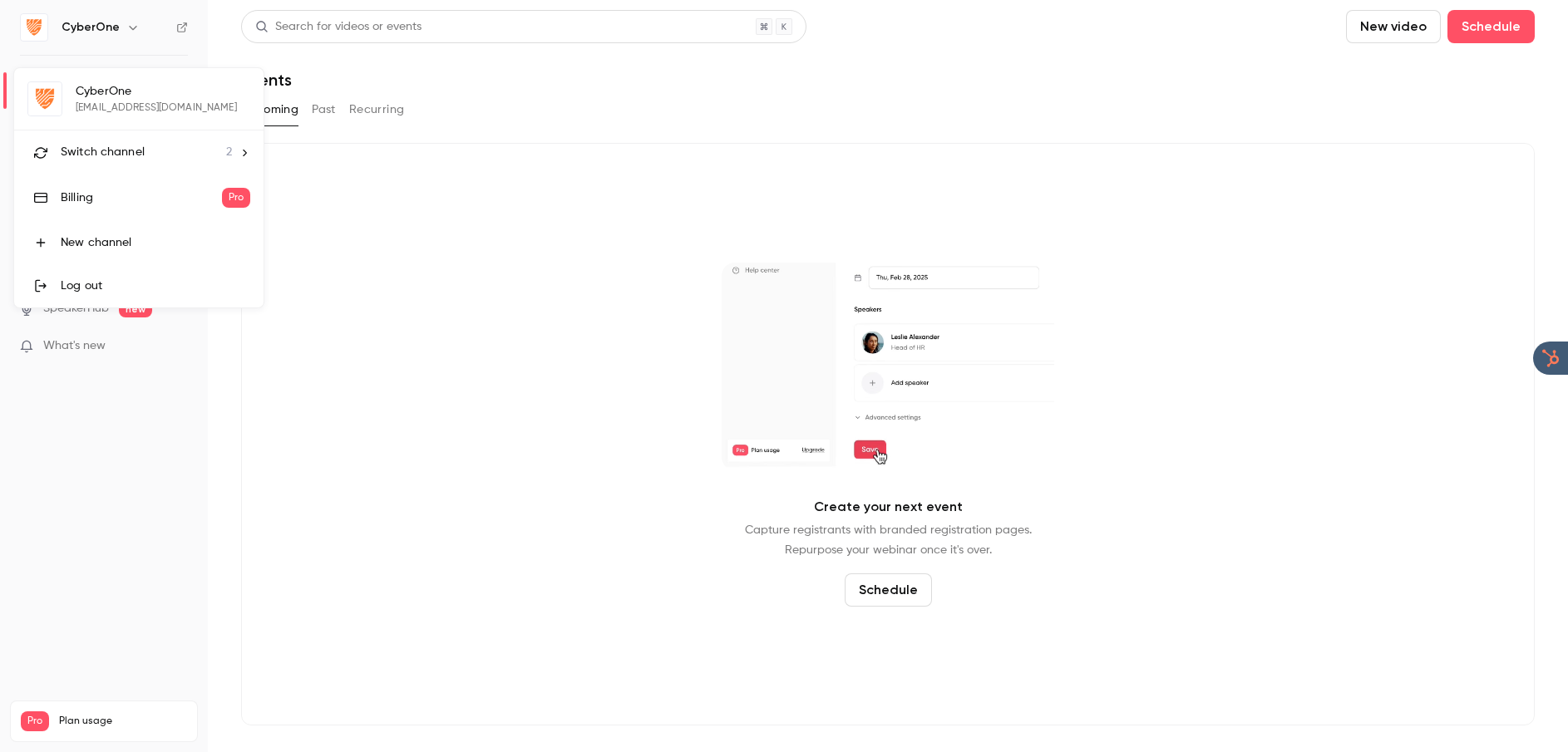 click on "Switch channel 2" at bounding box center [146, 152] 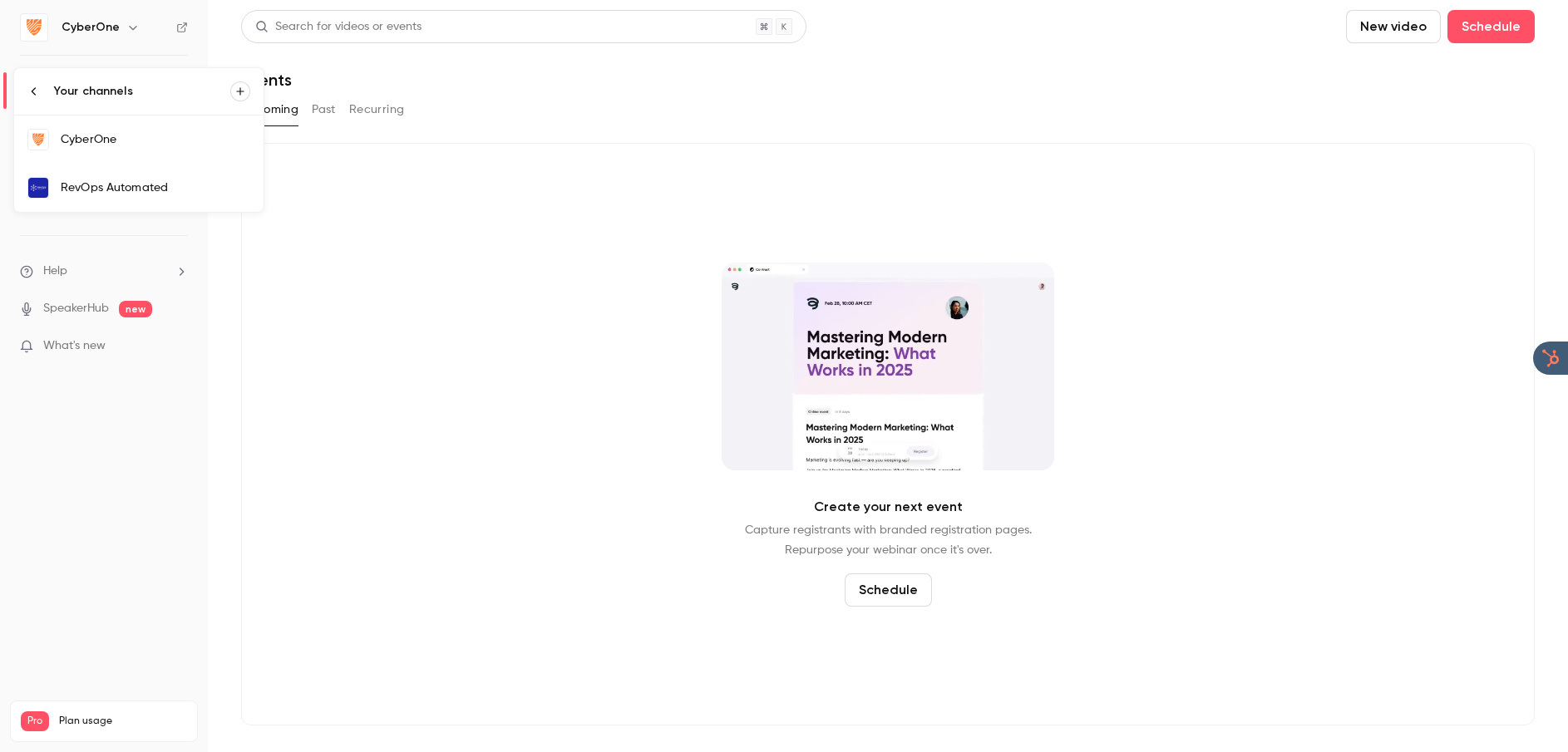 click on "RevOps Automated" at bounding box center [155, 188] 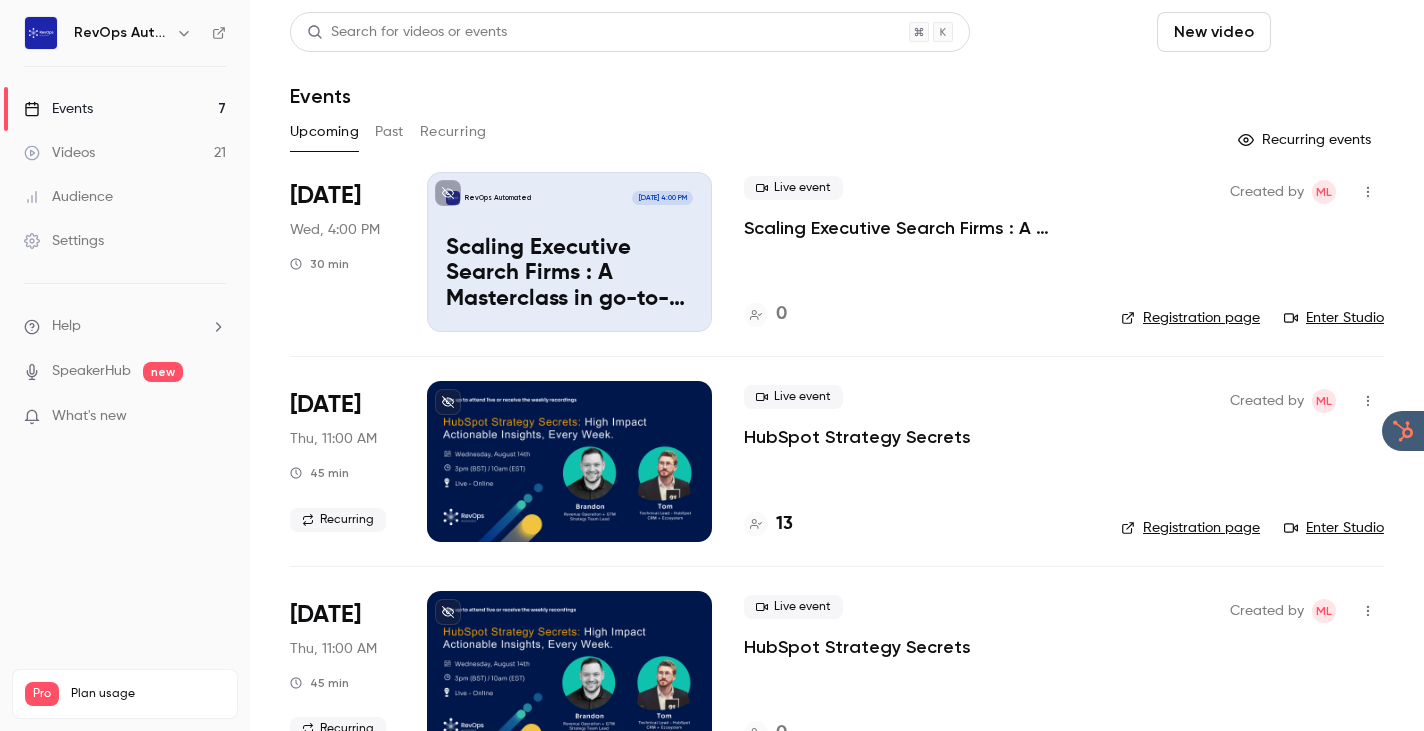 click on "Schedule" at bounding box center [1331, 32] 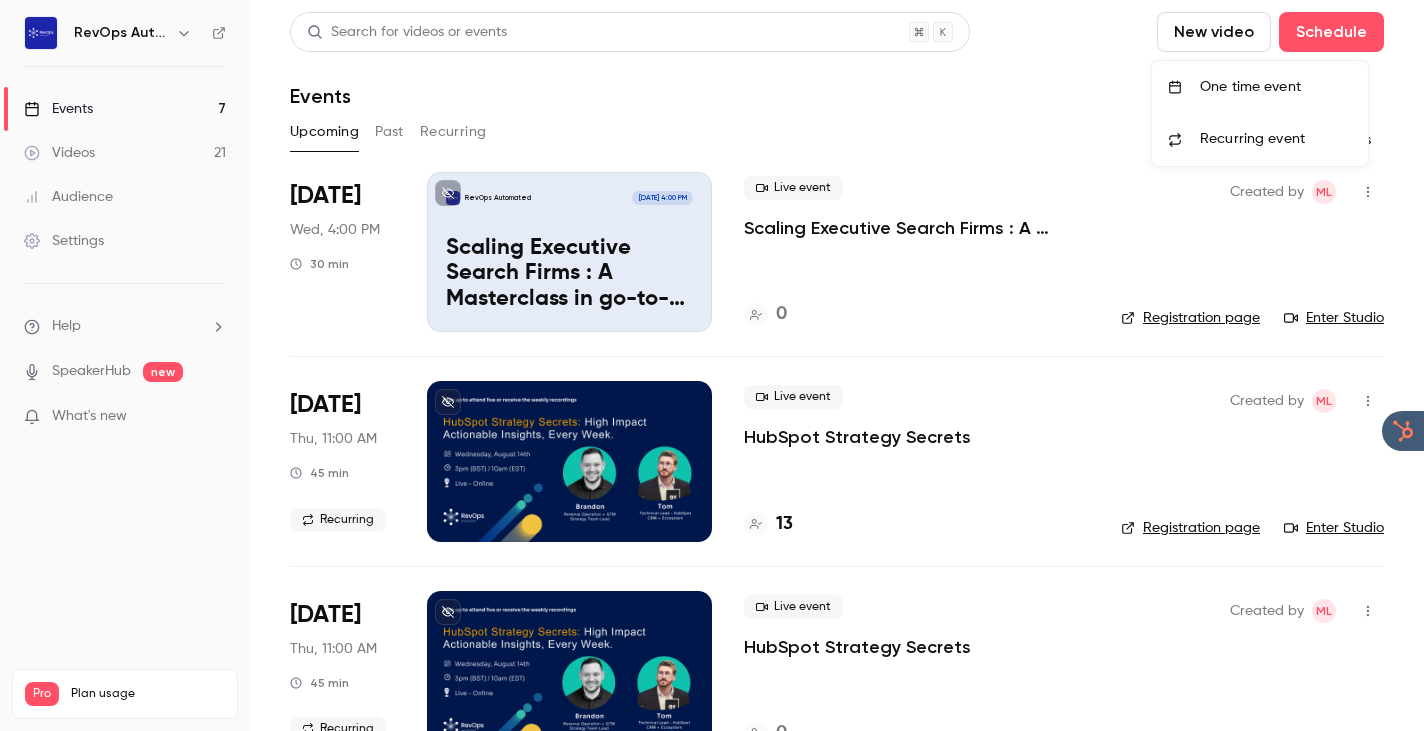 click on "One time event" at bounding box center [1276, 87] 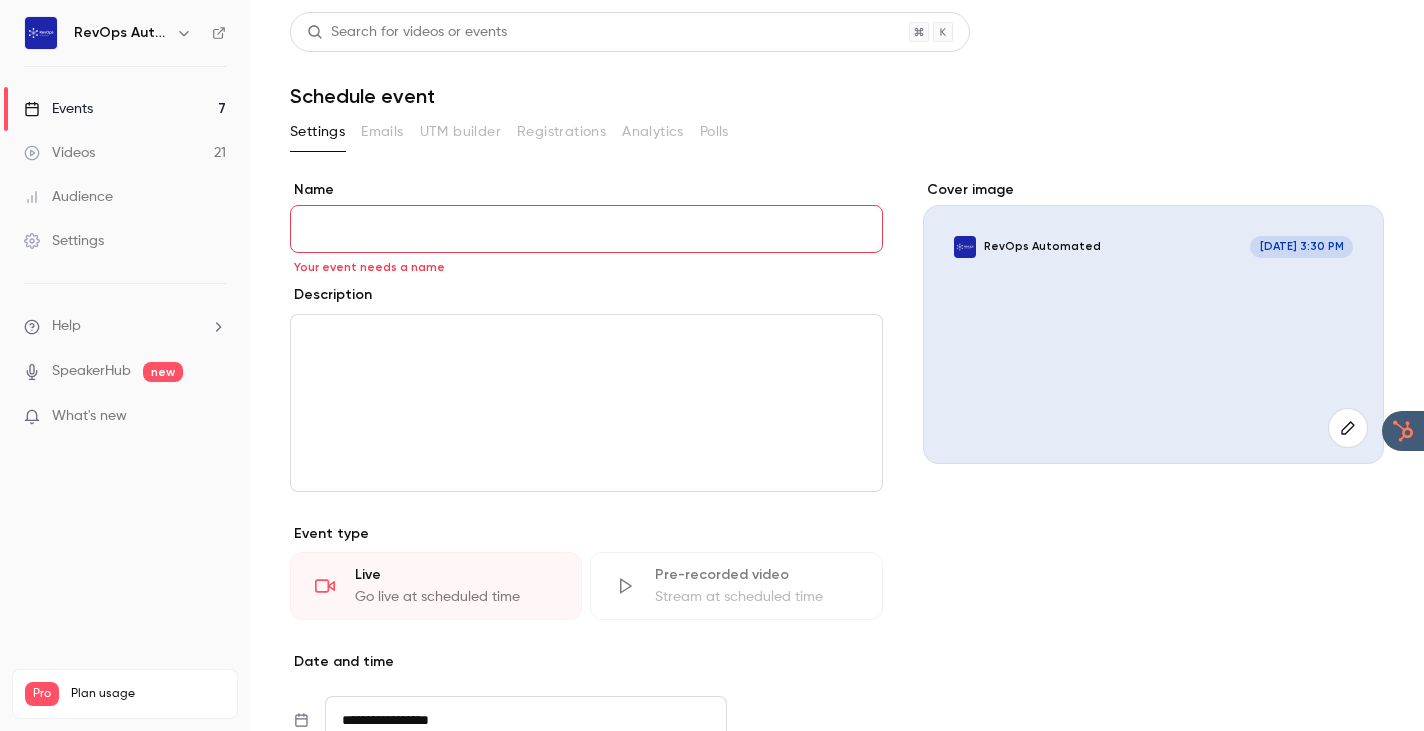 paste on "**********" 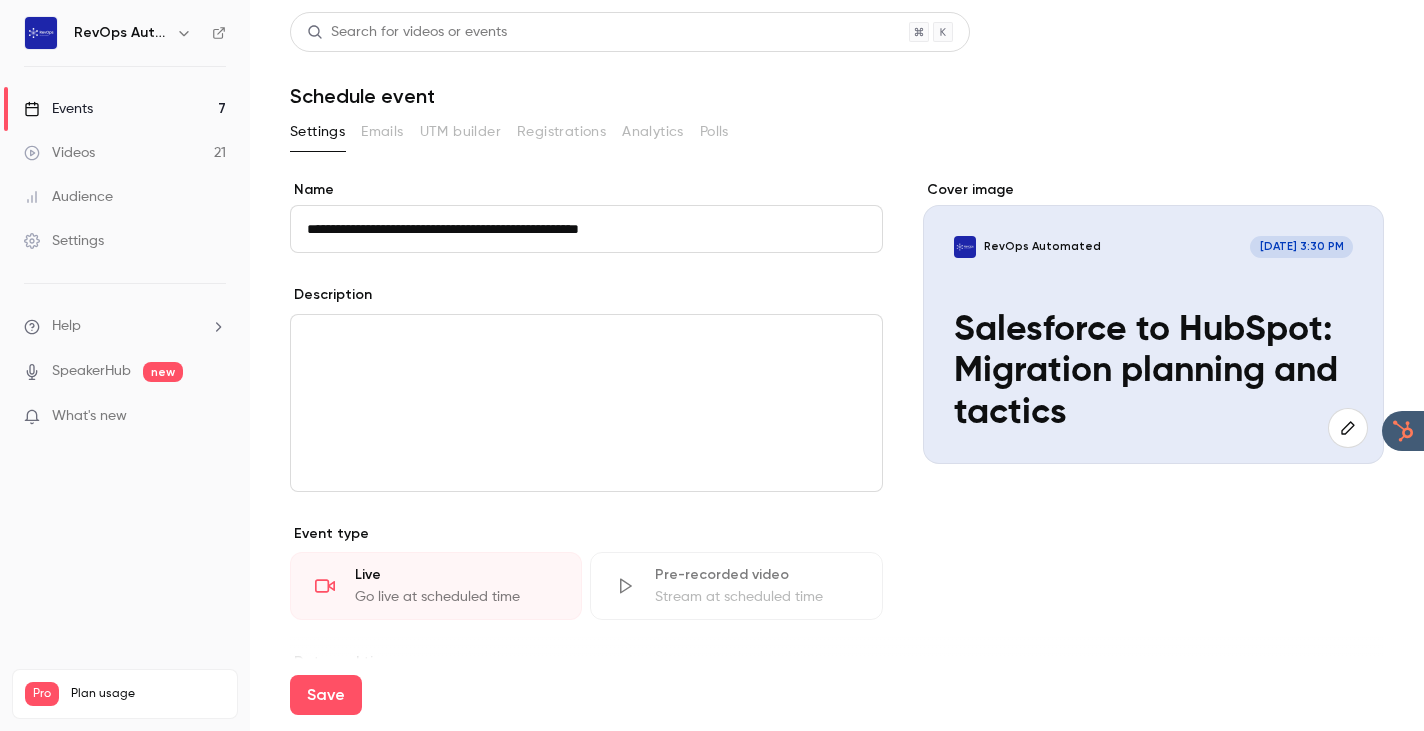 click on "**********" at bounding box center (586, 229) 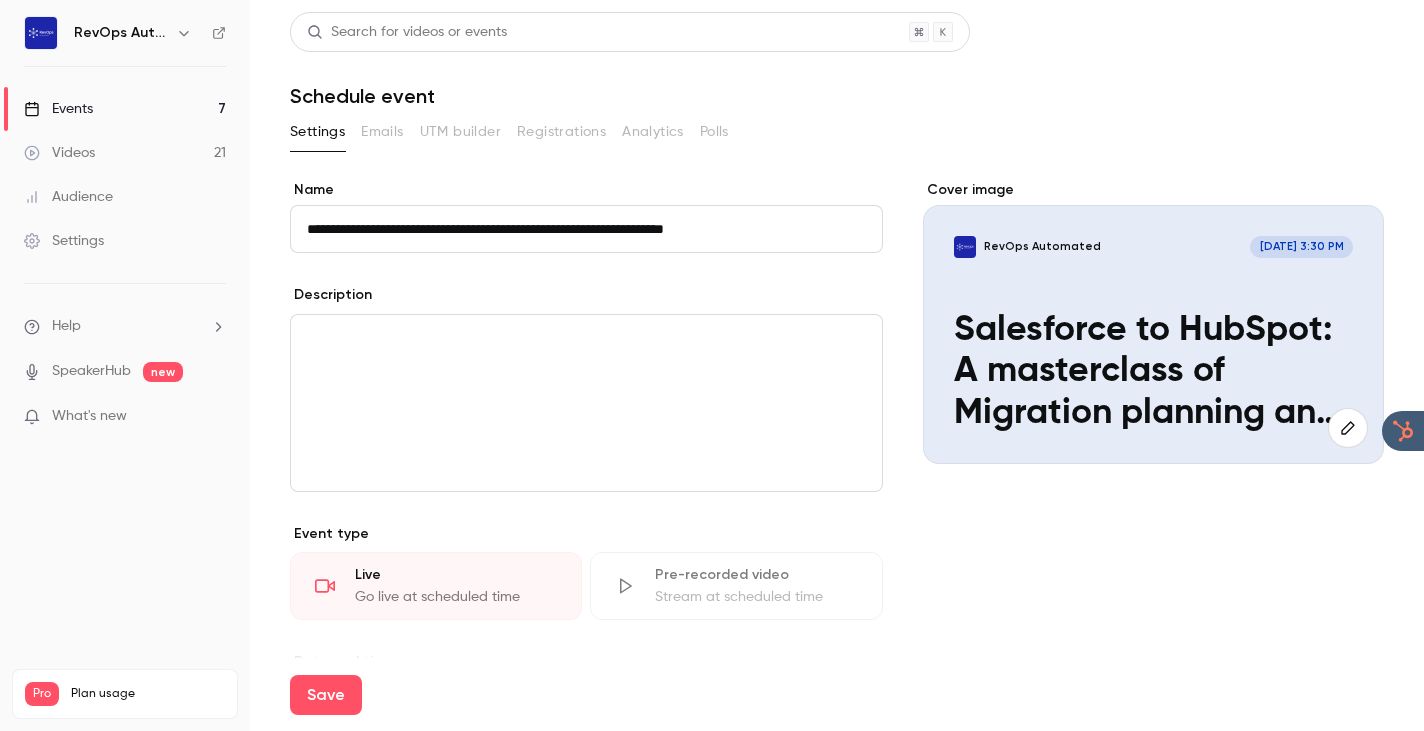 click on "**********" at bounding box center [586, 229] 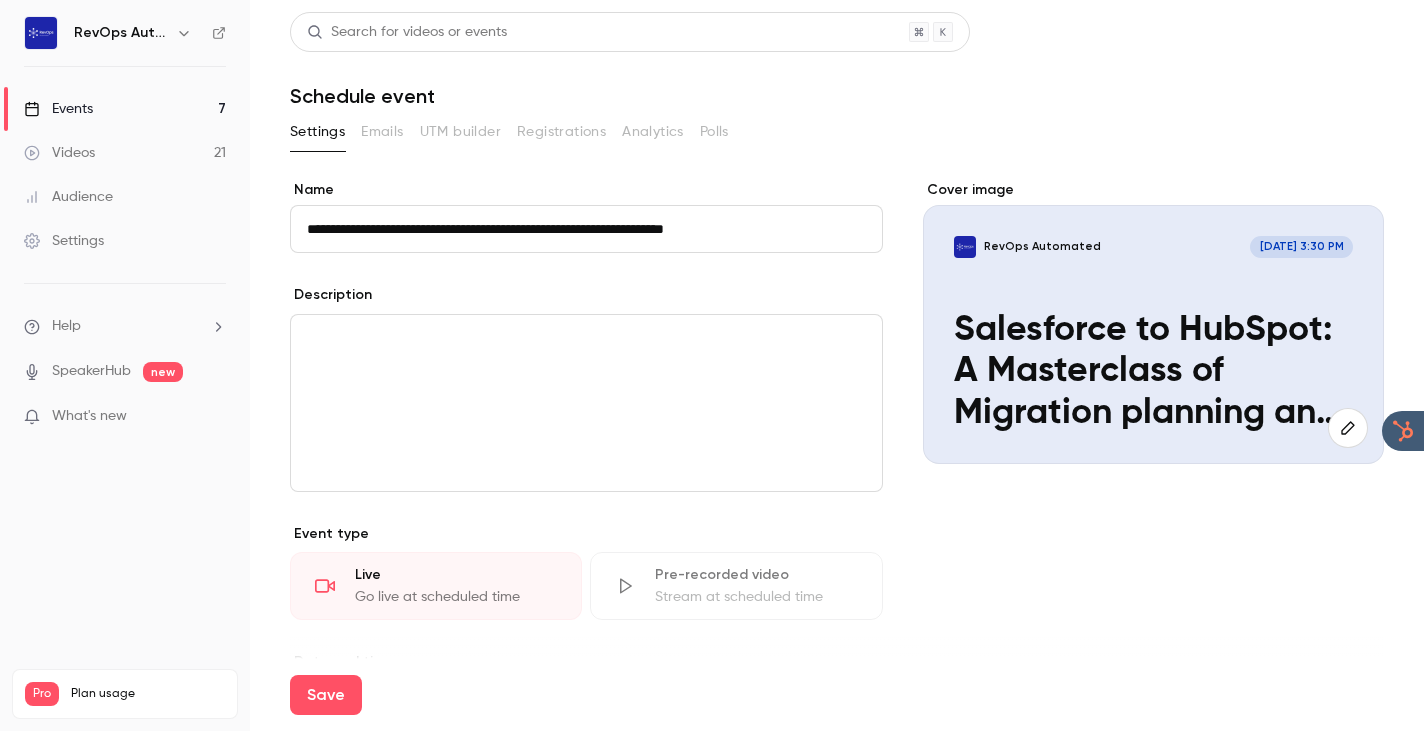 type on "**********" 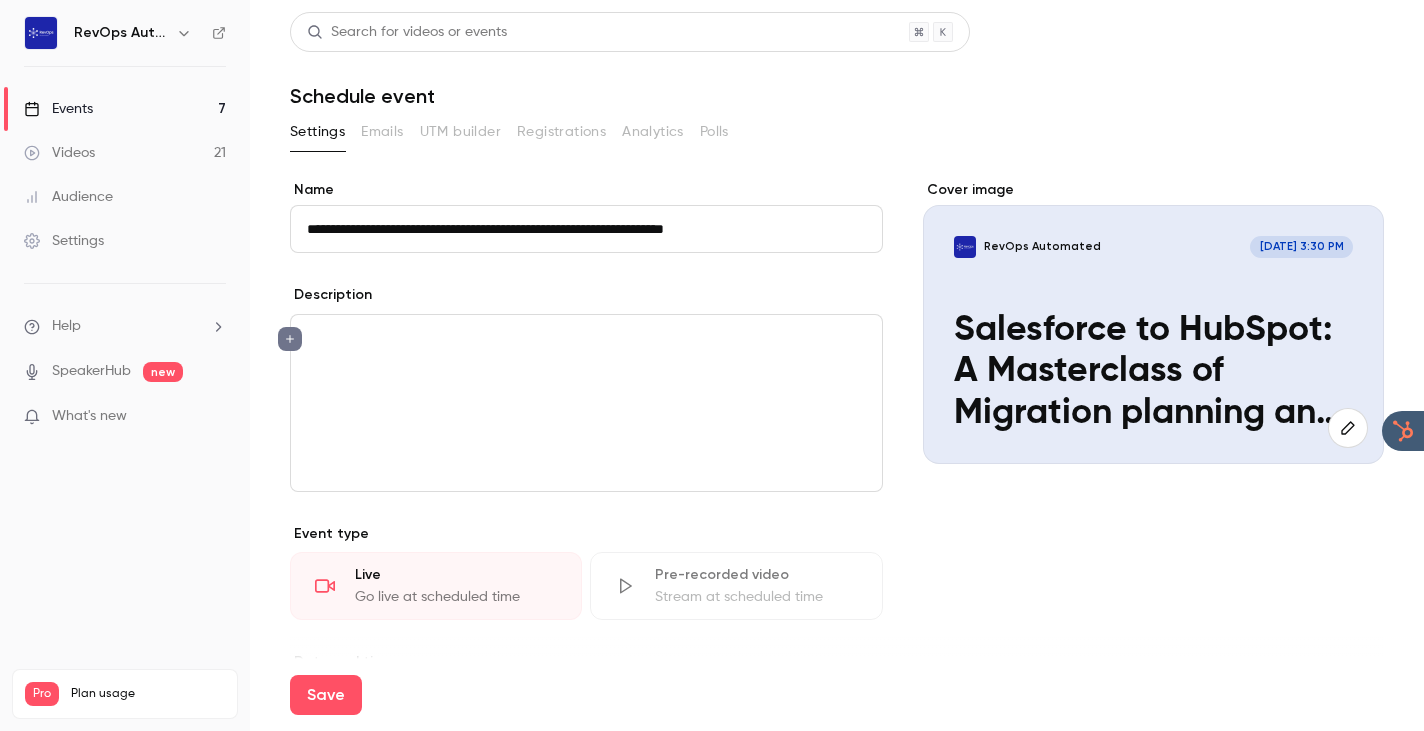 scroll, scrollTop: 0, scrollLeft: 0, axis: both 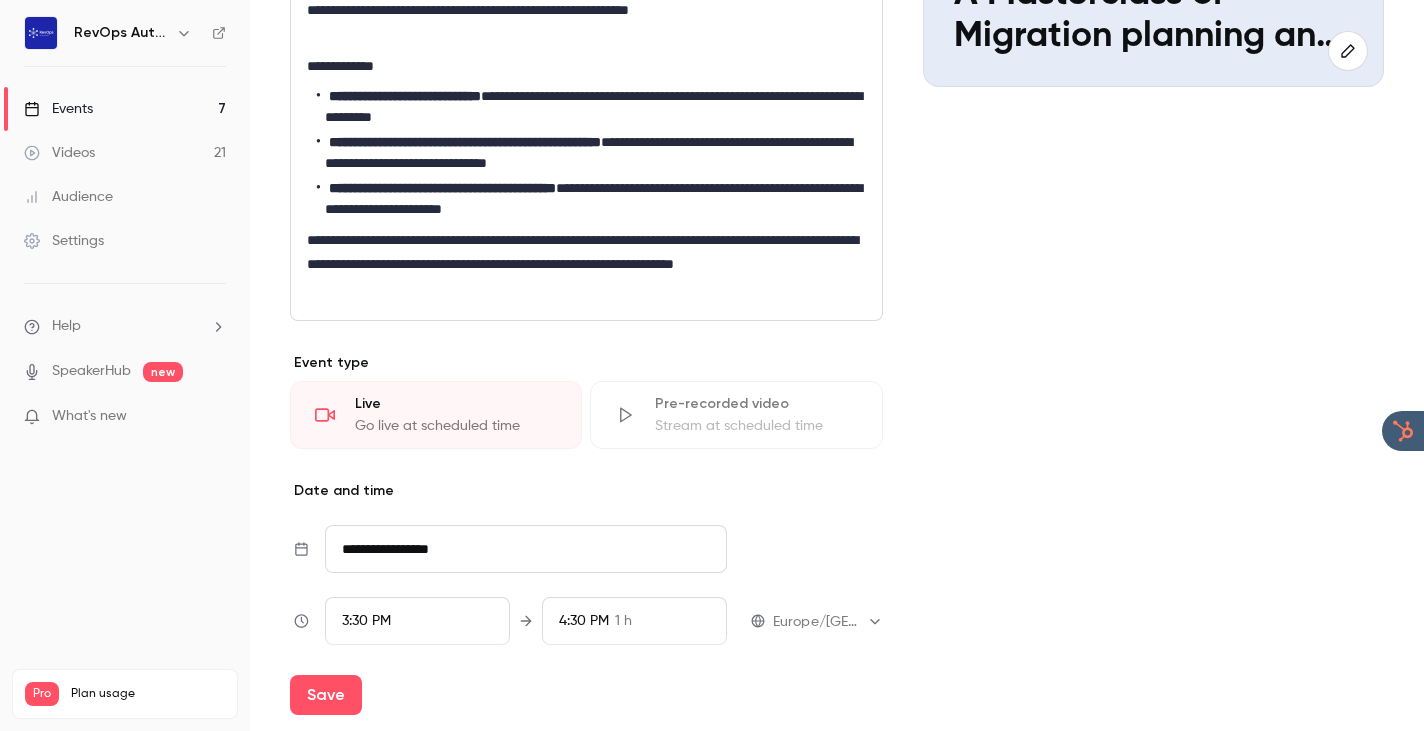 click on "**********" at bounding box center (526, 549) 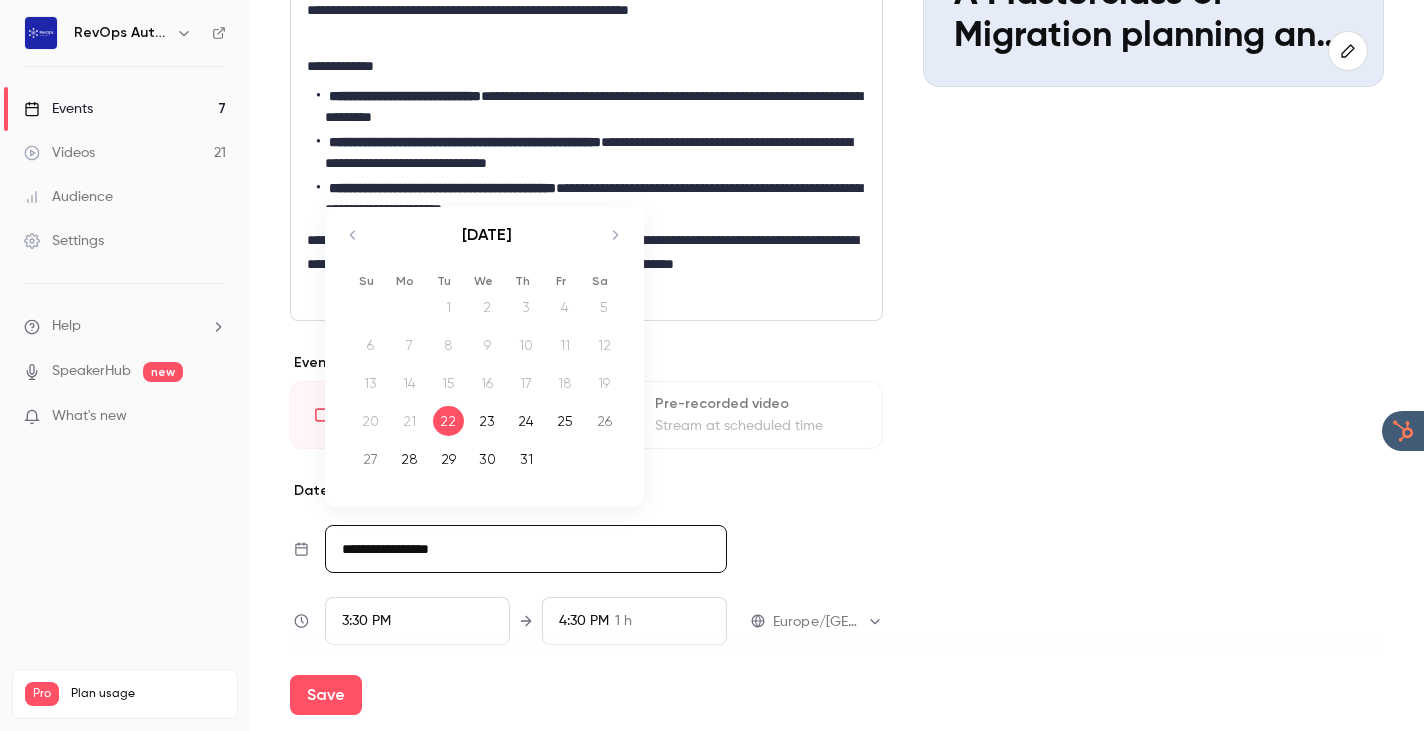 click 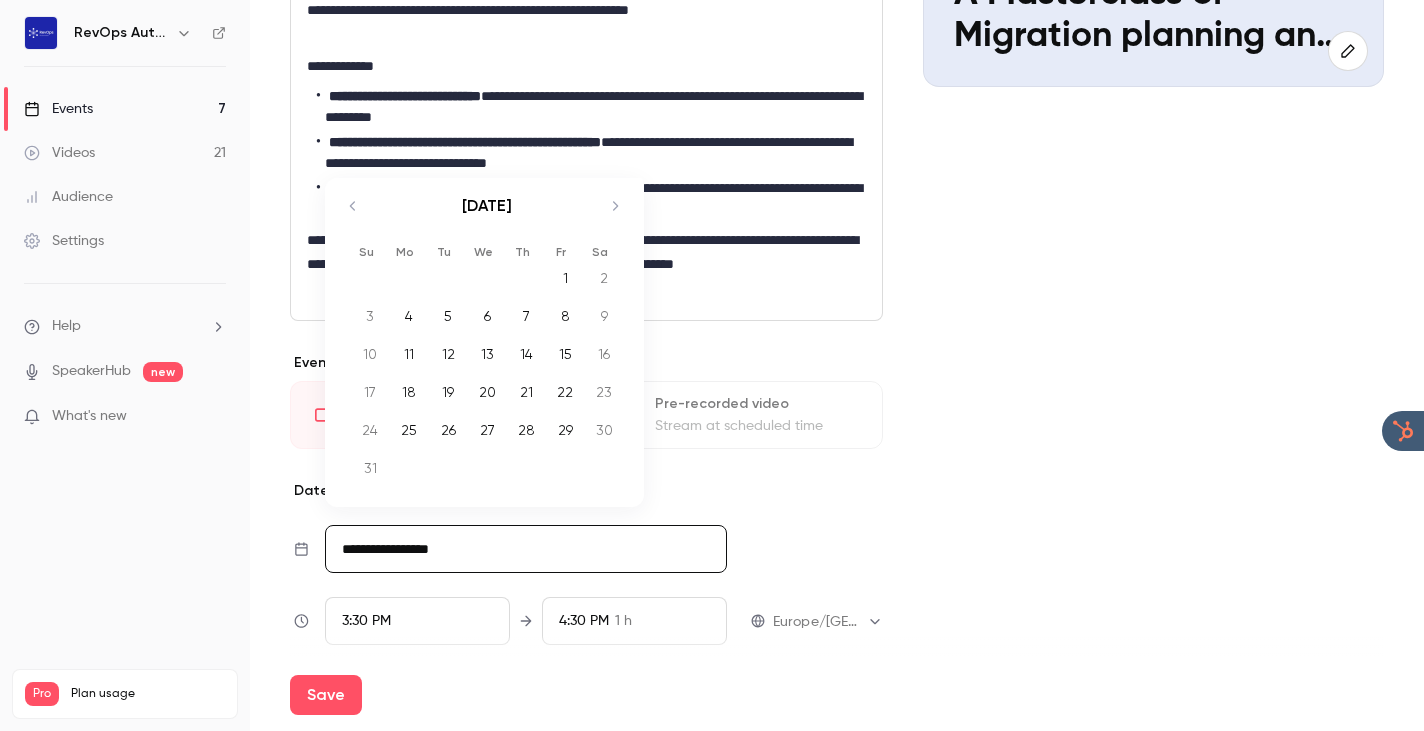 click on "7" at bounding box center (526, 316) 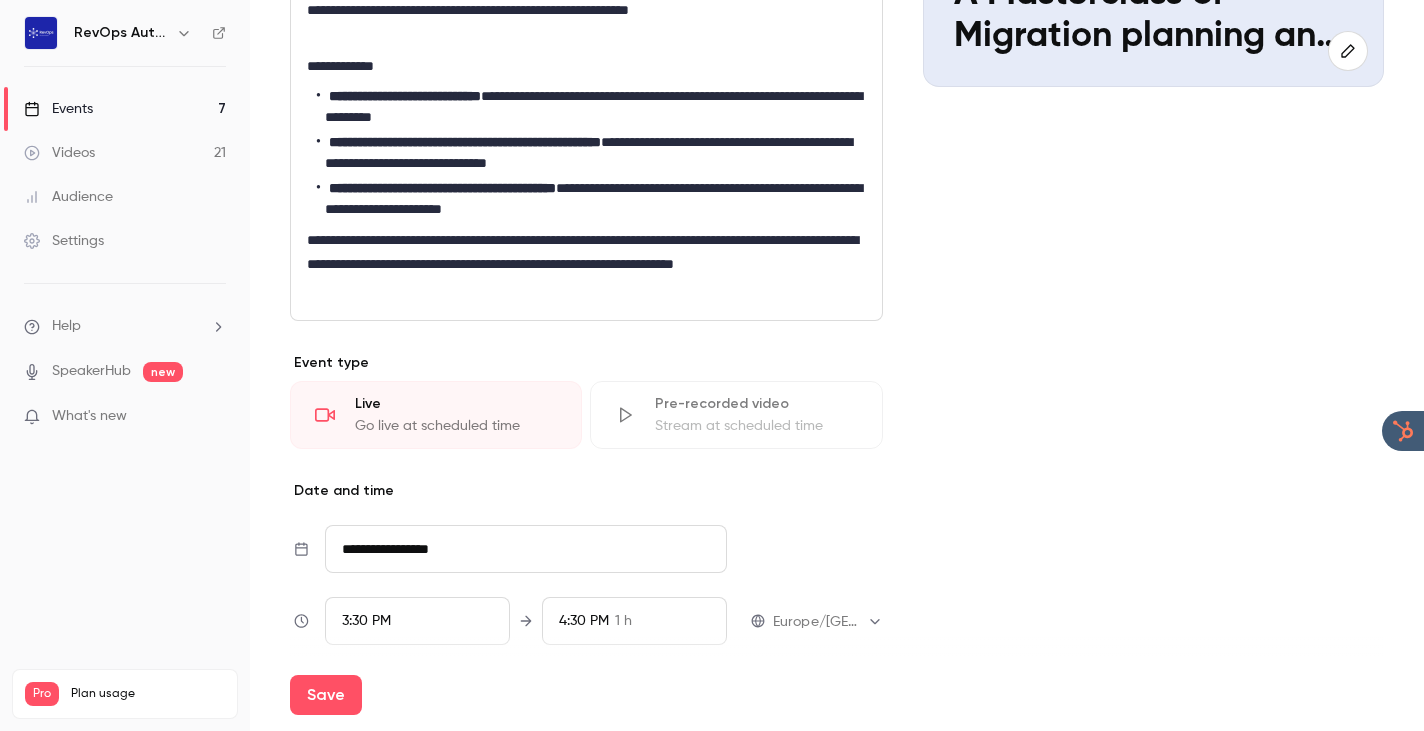 click on "3:30 PM" at bounding box center (366, 621) 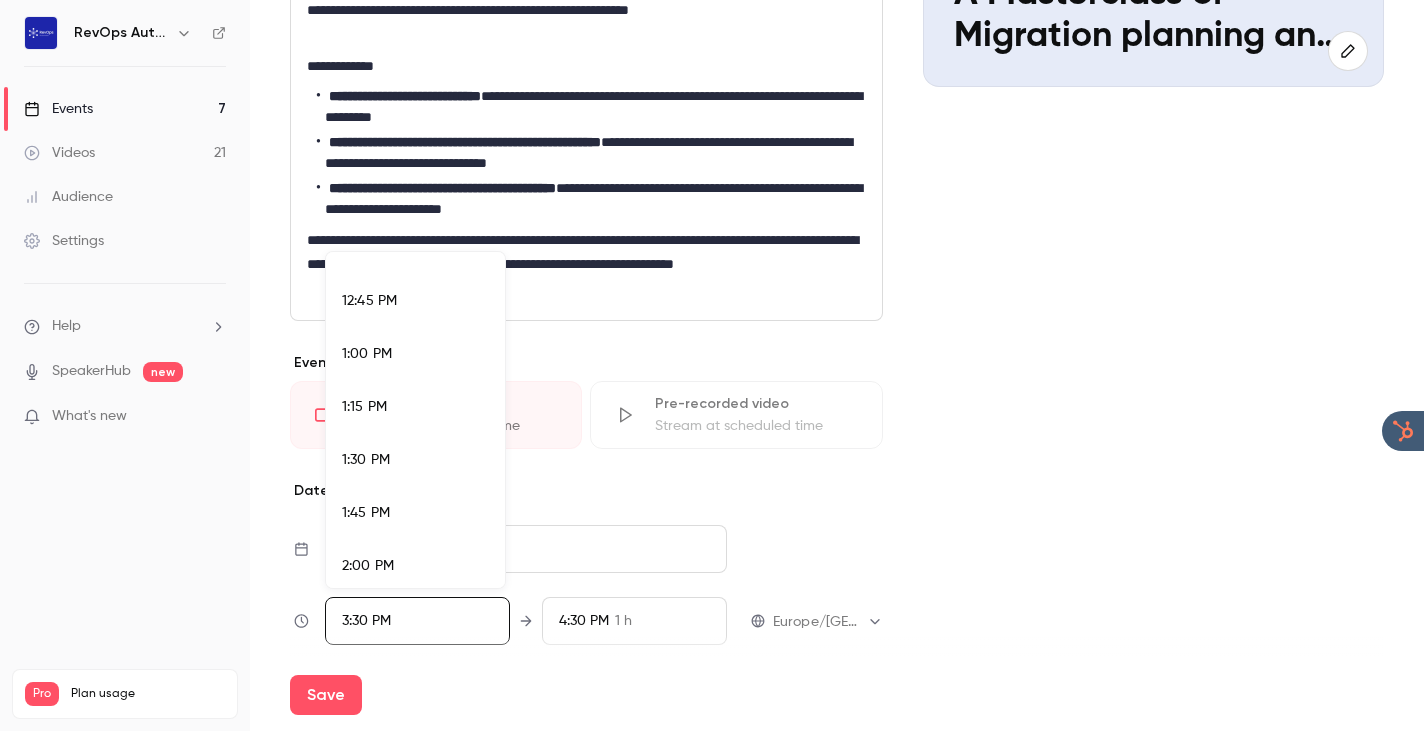 scroll, scrollTop: 2678, scrollLeft: 0, axis: vertical 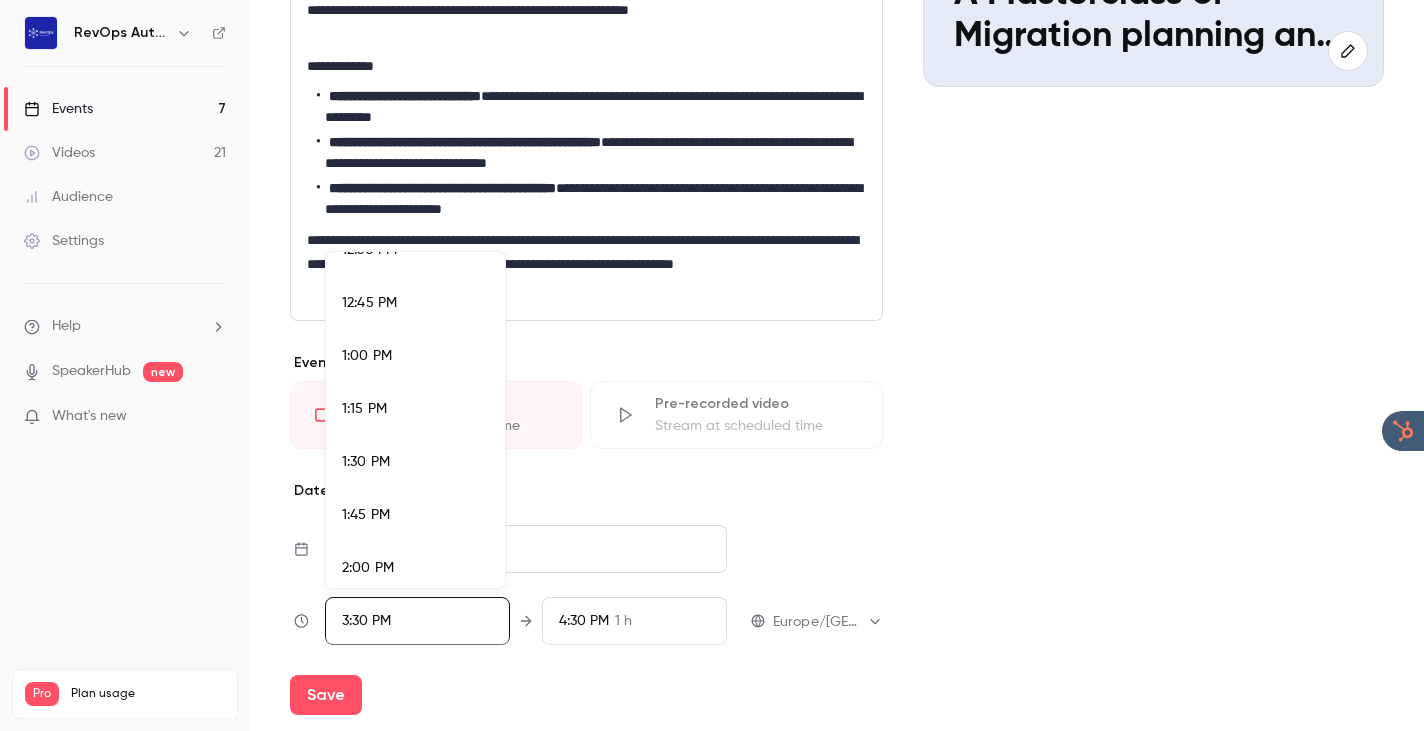click on "1:30 PM" at bounding box center [415, 462] 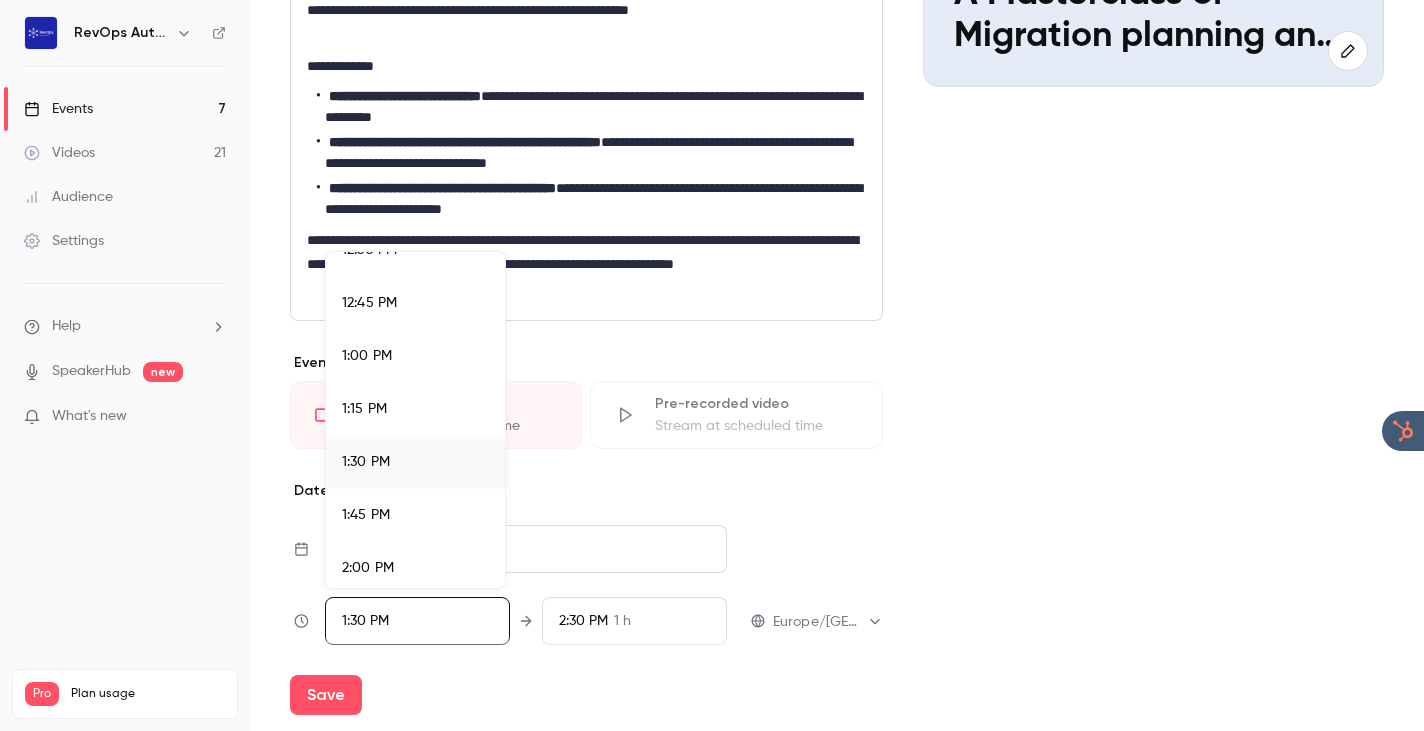 click at bounding box center [712, 365] 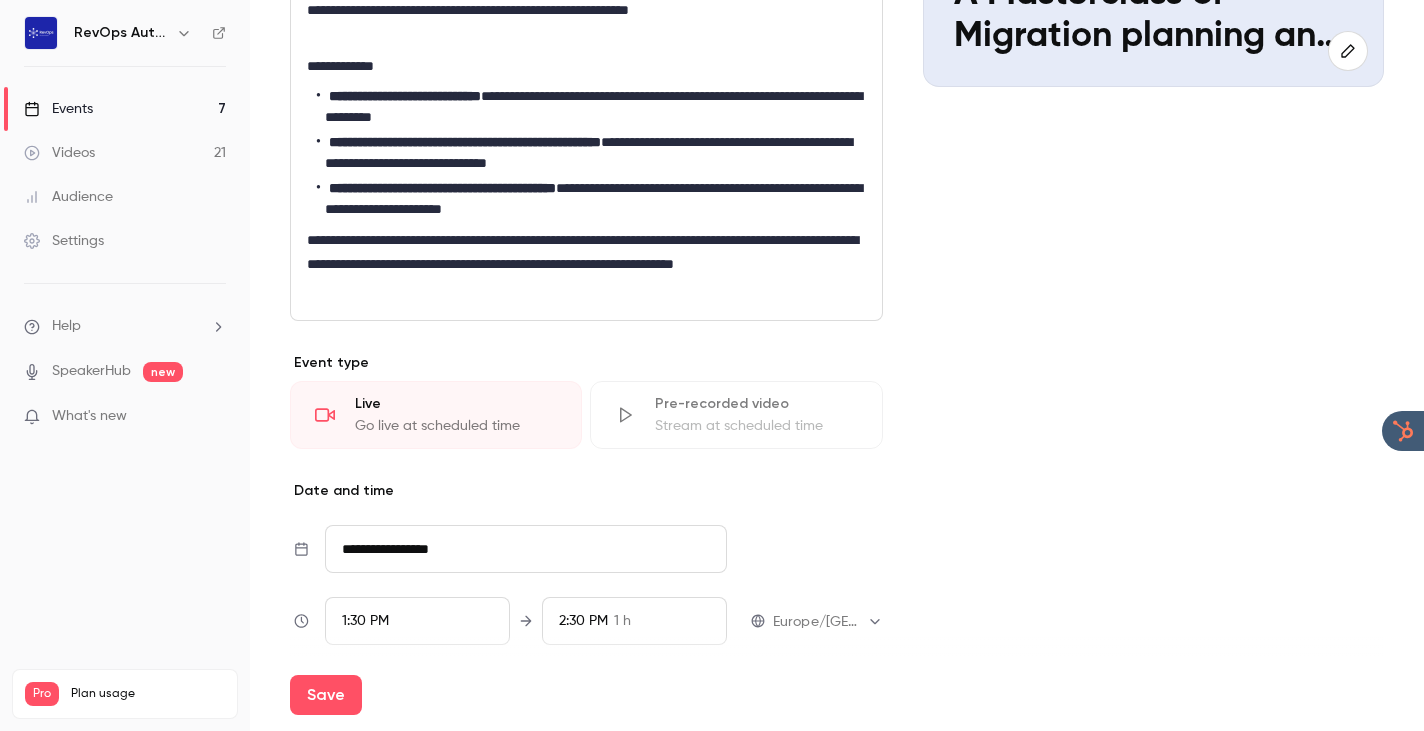 scroll, scrollTop: 3144, scrollLeft: 0, axis: vertical 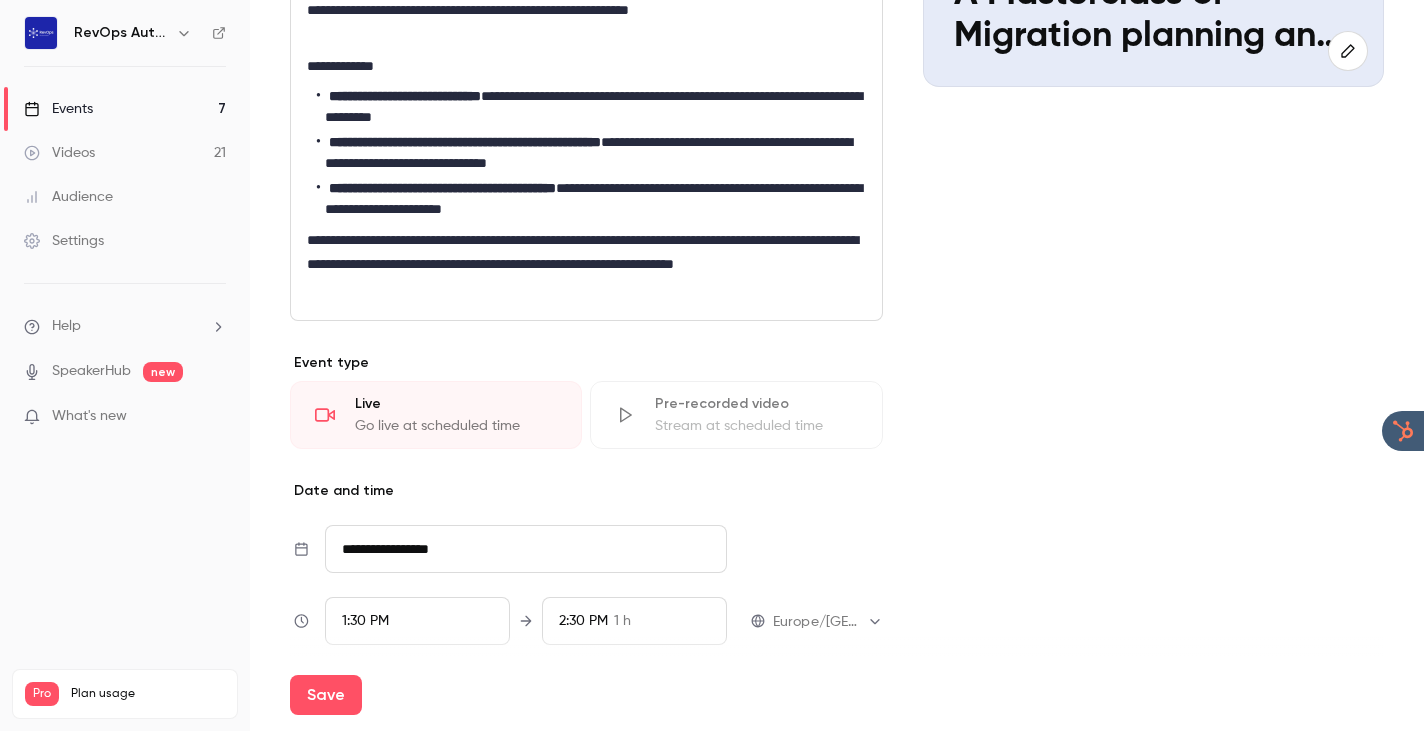 click on "2:30 PM" at bounding box center (583, 621) 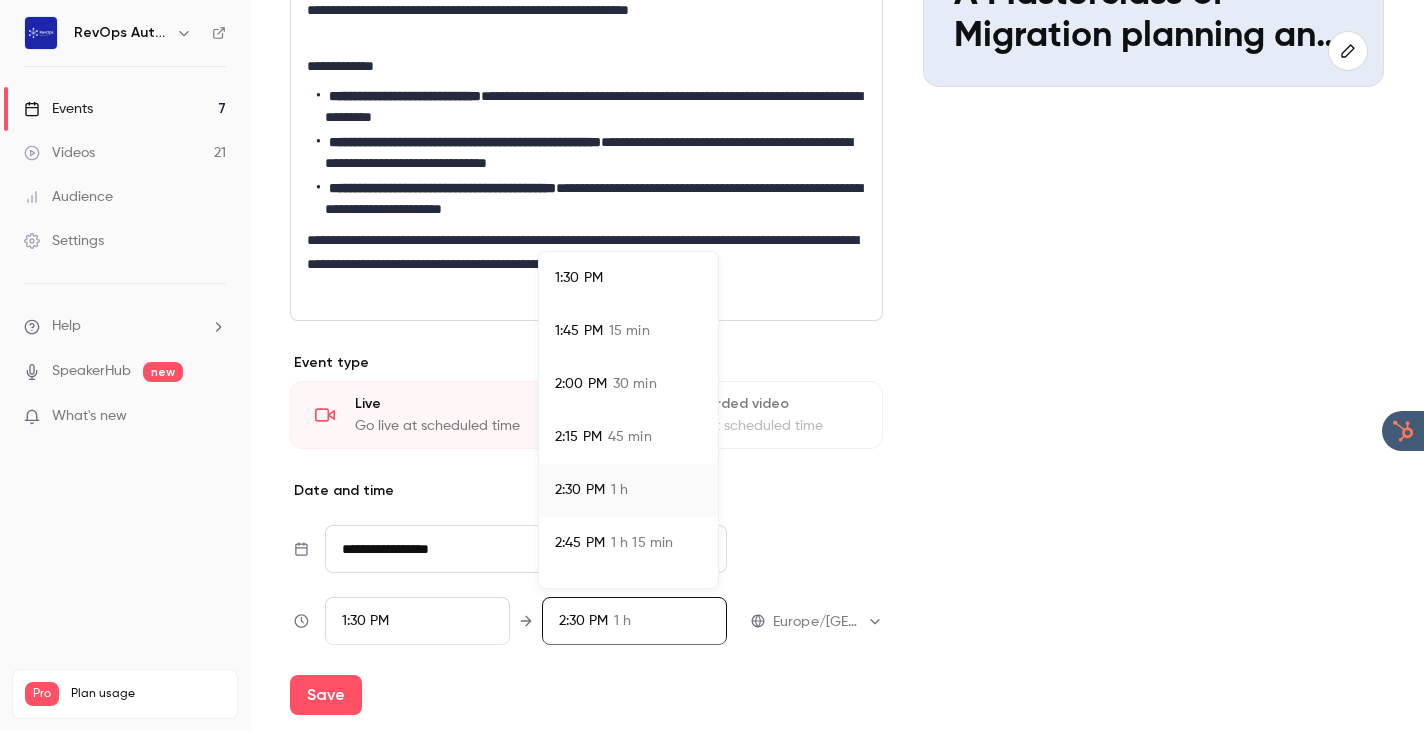 click on "2:00 PM 30 min" at bounding box center (628, 384) 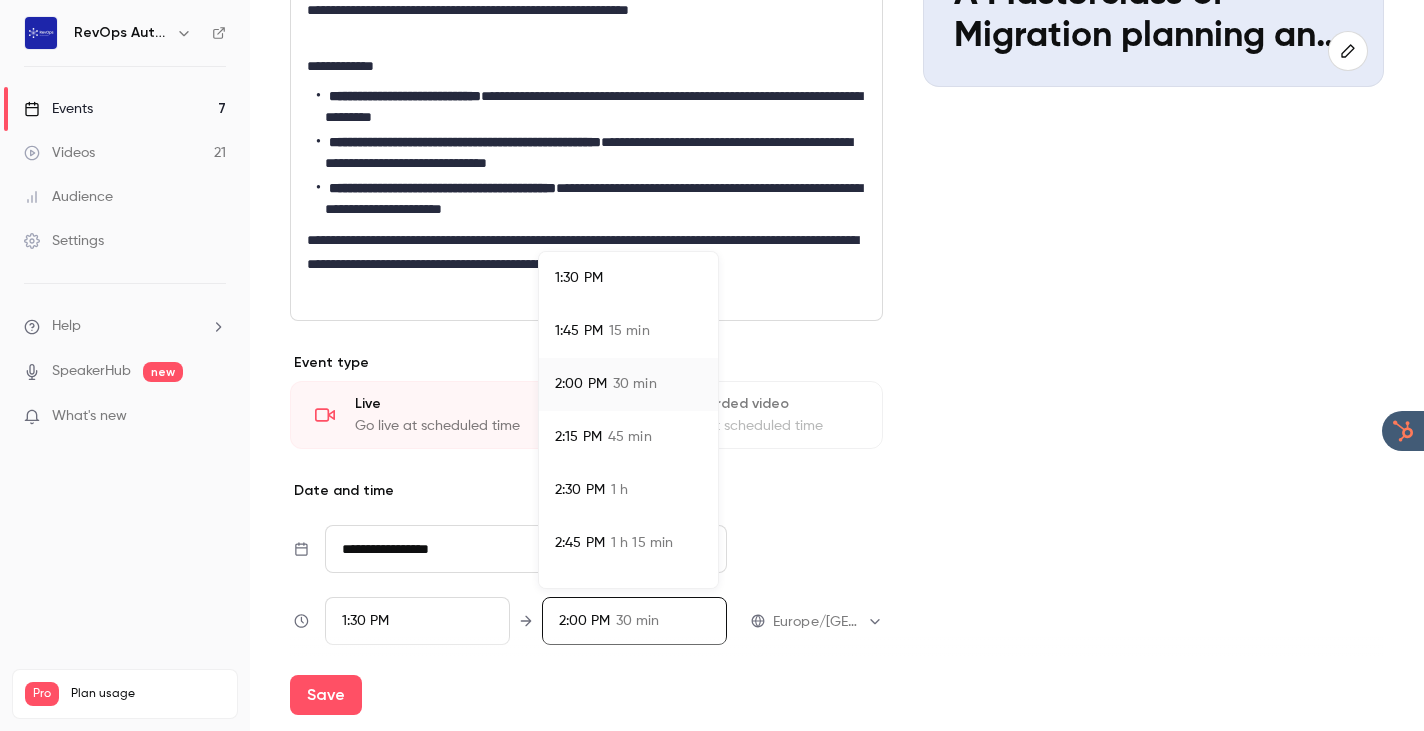 click at bounding box center [712, 365] 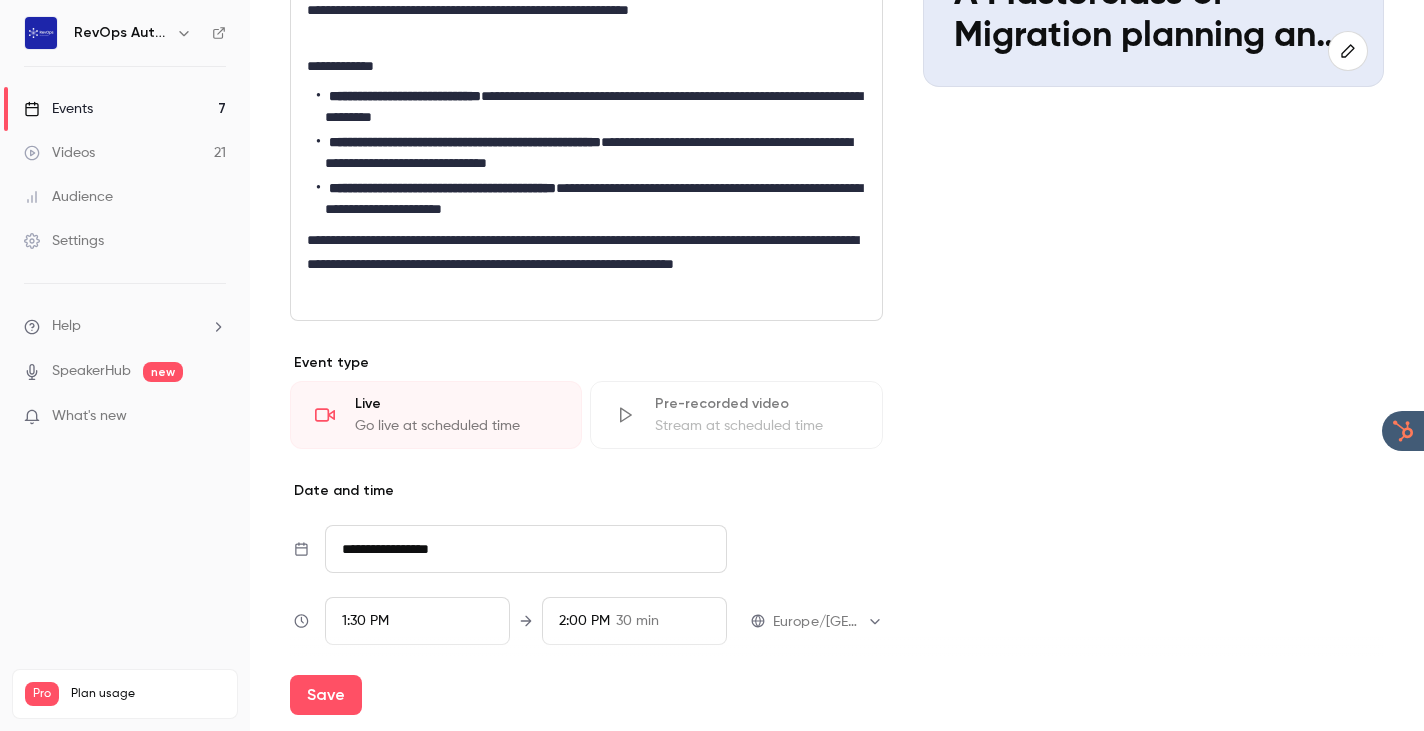click on "1:30 PM" at bounding box center [365, 621] 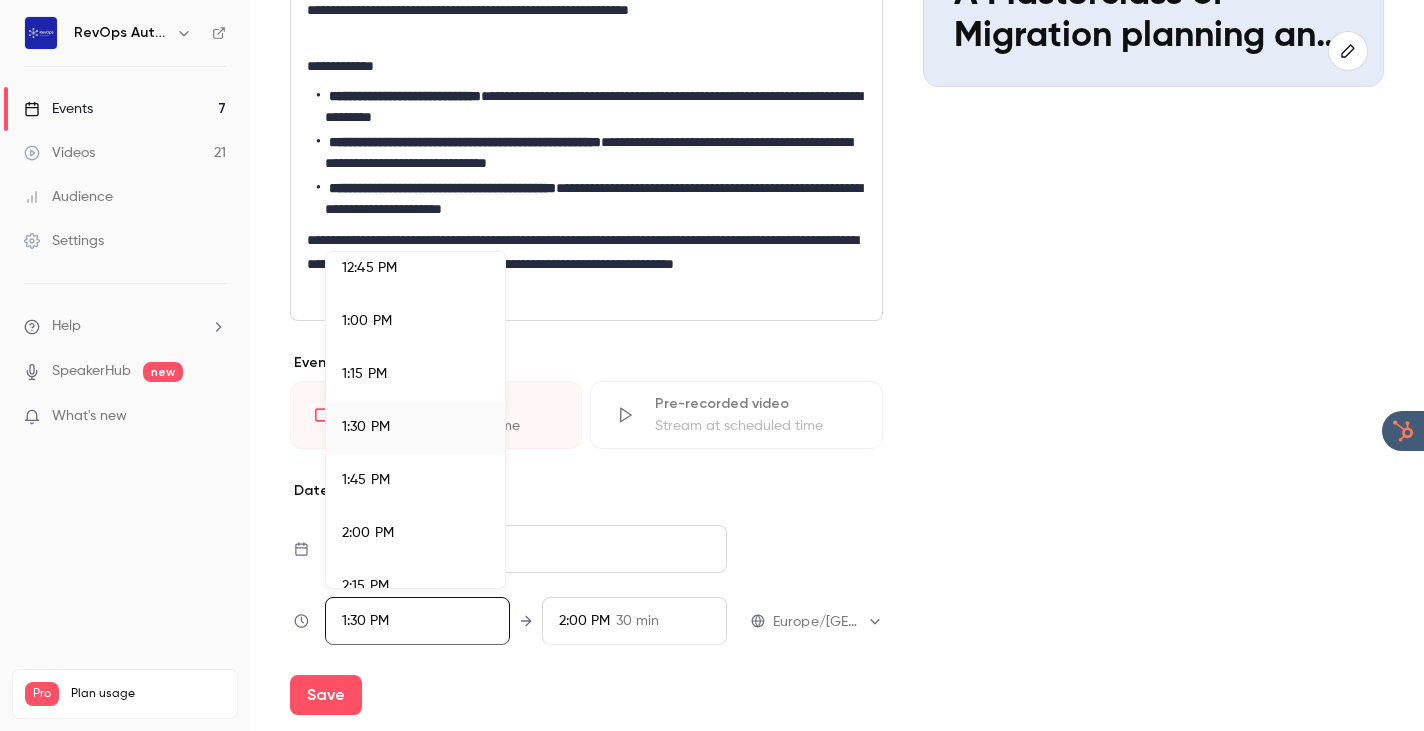 scroll, scrollTop: 2712, scrollLeft: 0, axis: vertical 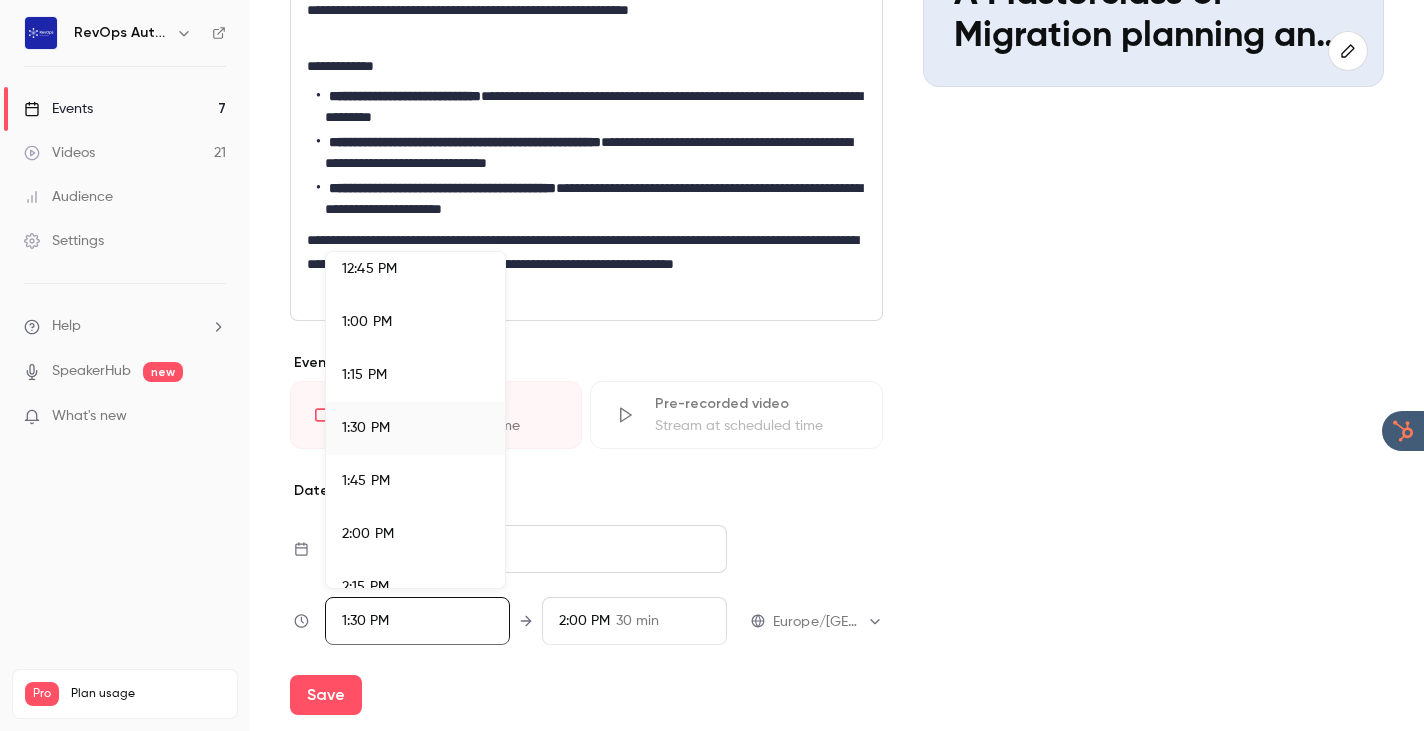 click on "1:15 PM" at bounding box center (364, 375) 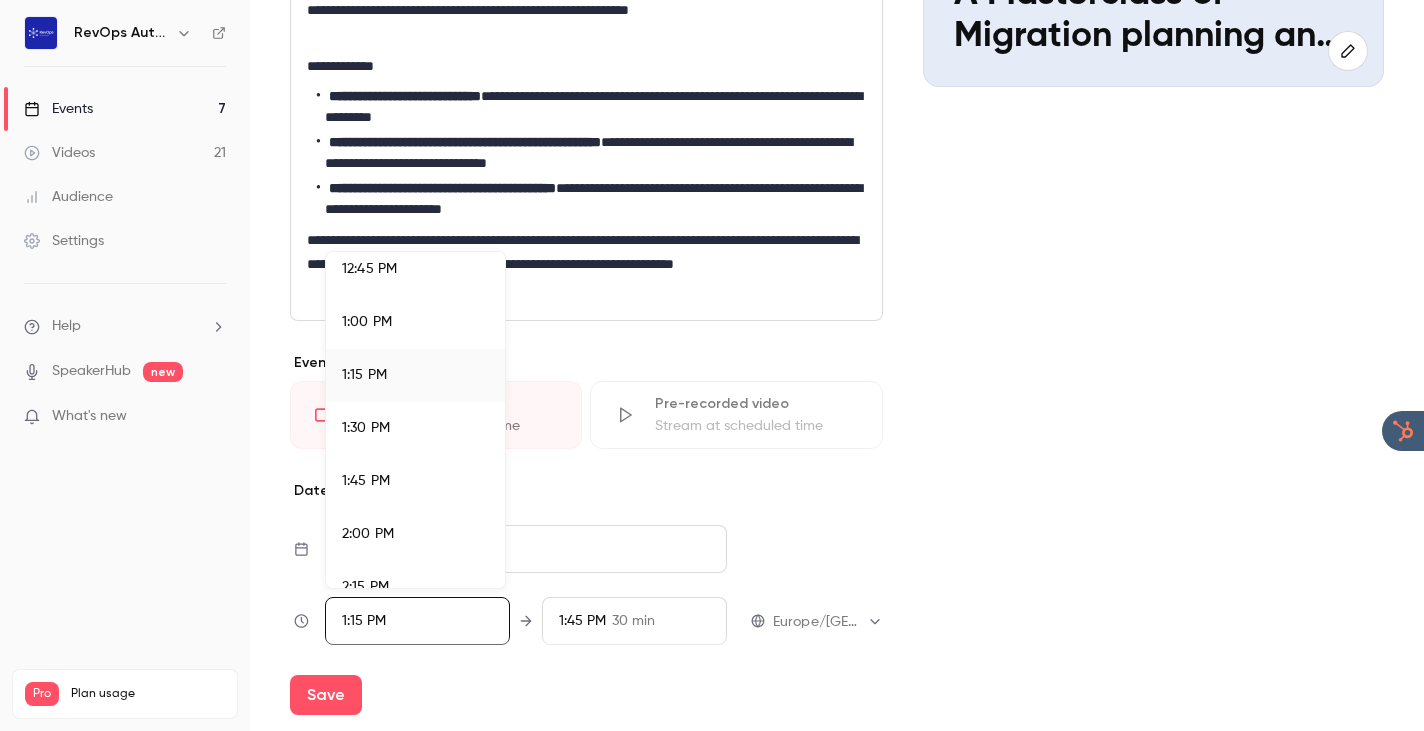 click at bounding box center [712, 365] 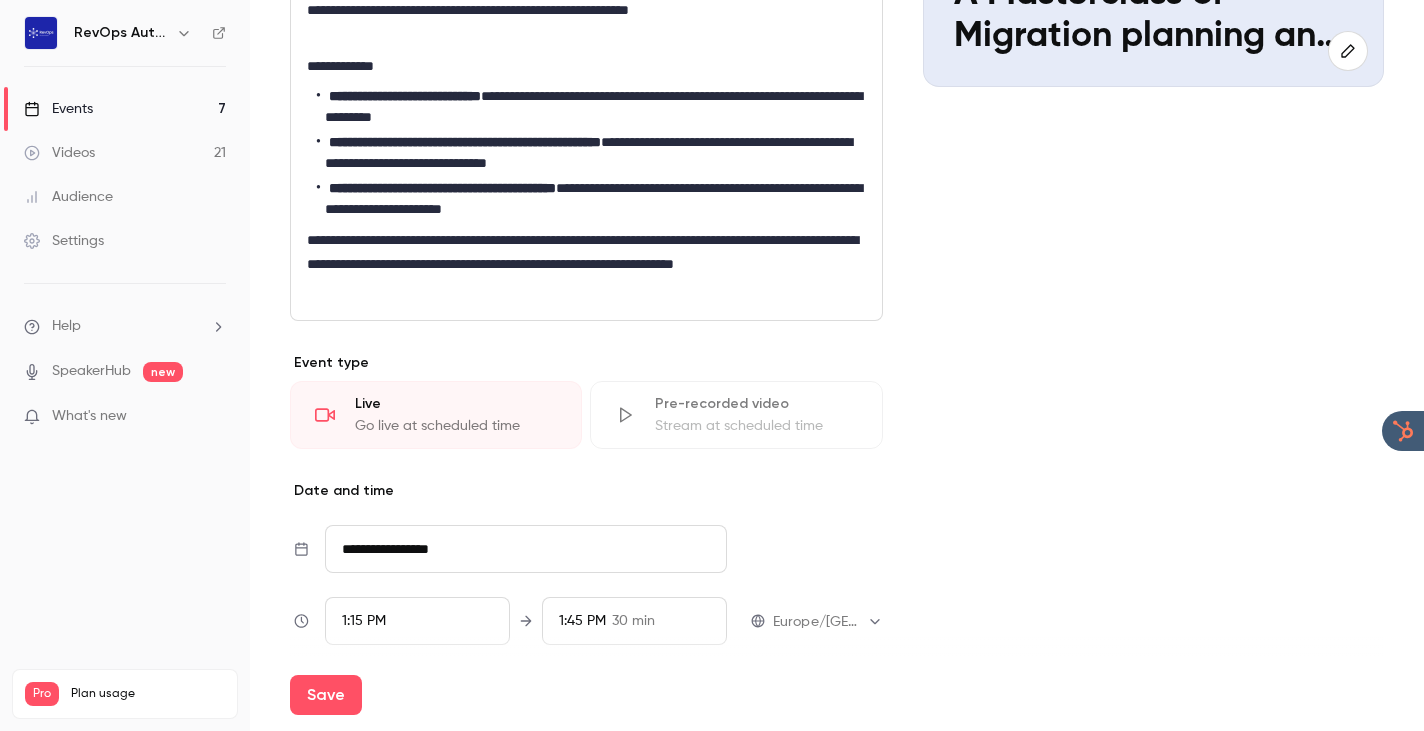 click on "30 min" at bounding box center (633, 621) 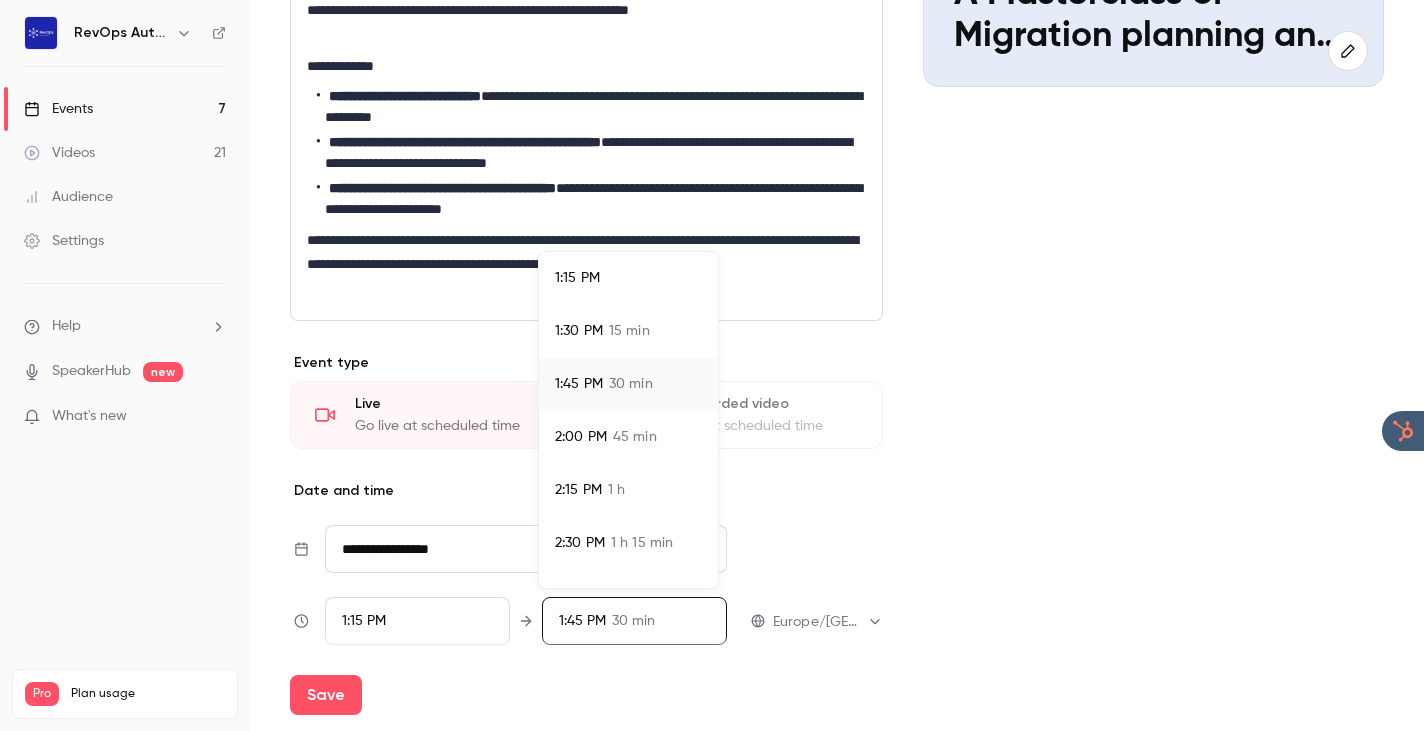 click on "45 min" at bounding box center [635, 437] 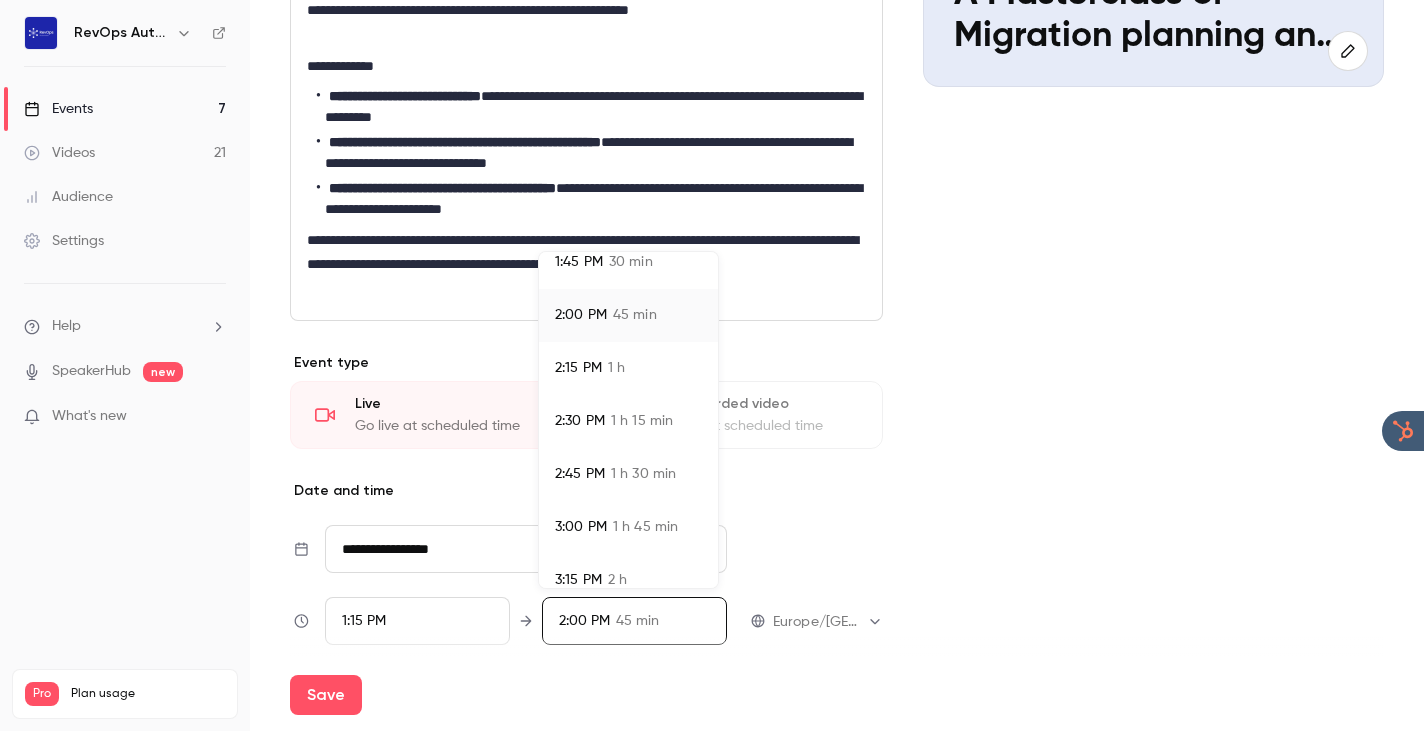 click at bounding box center (712, 365) 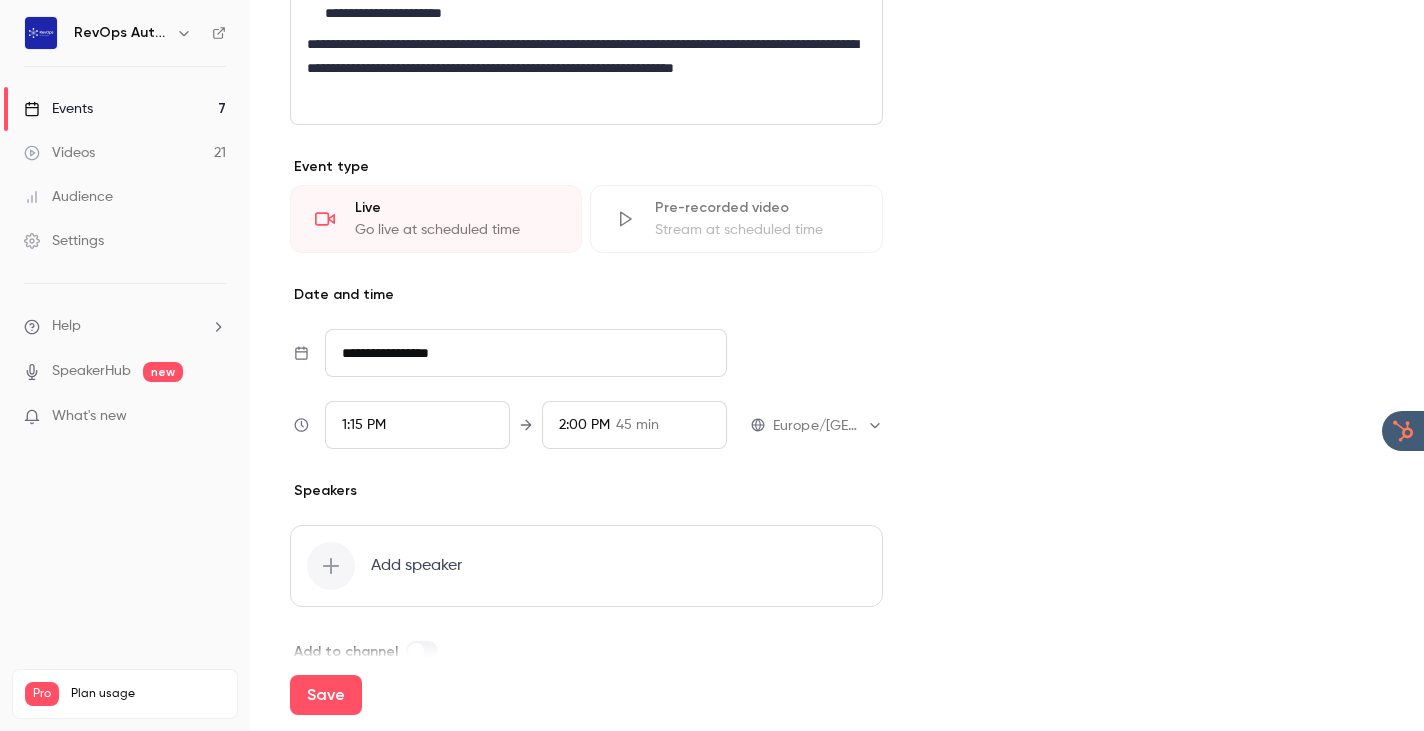 scroll, scrollTop: 609, scrollLeft: 0, axis: vertical 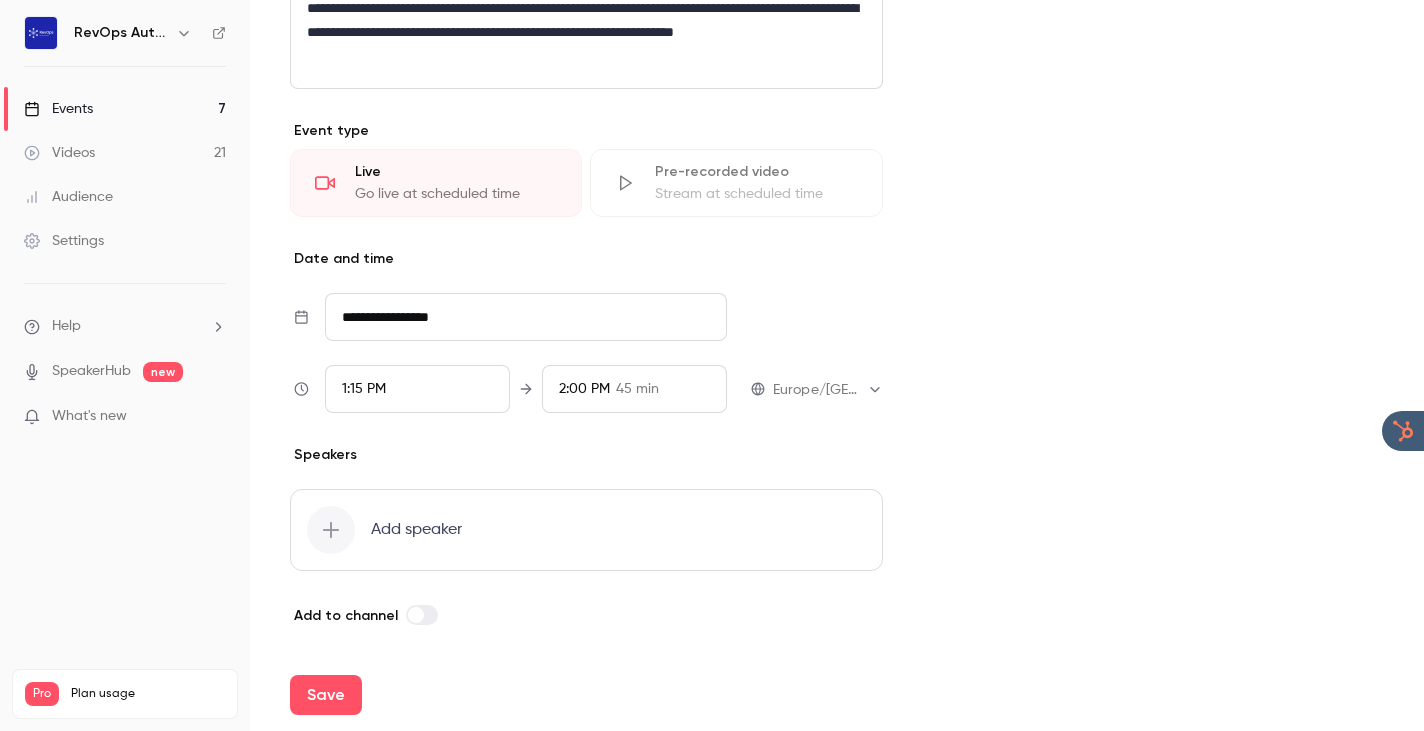 click on "Add speaker" at bounding box center (416, 530) 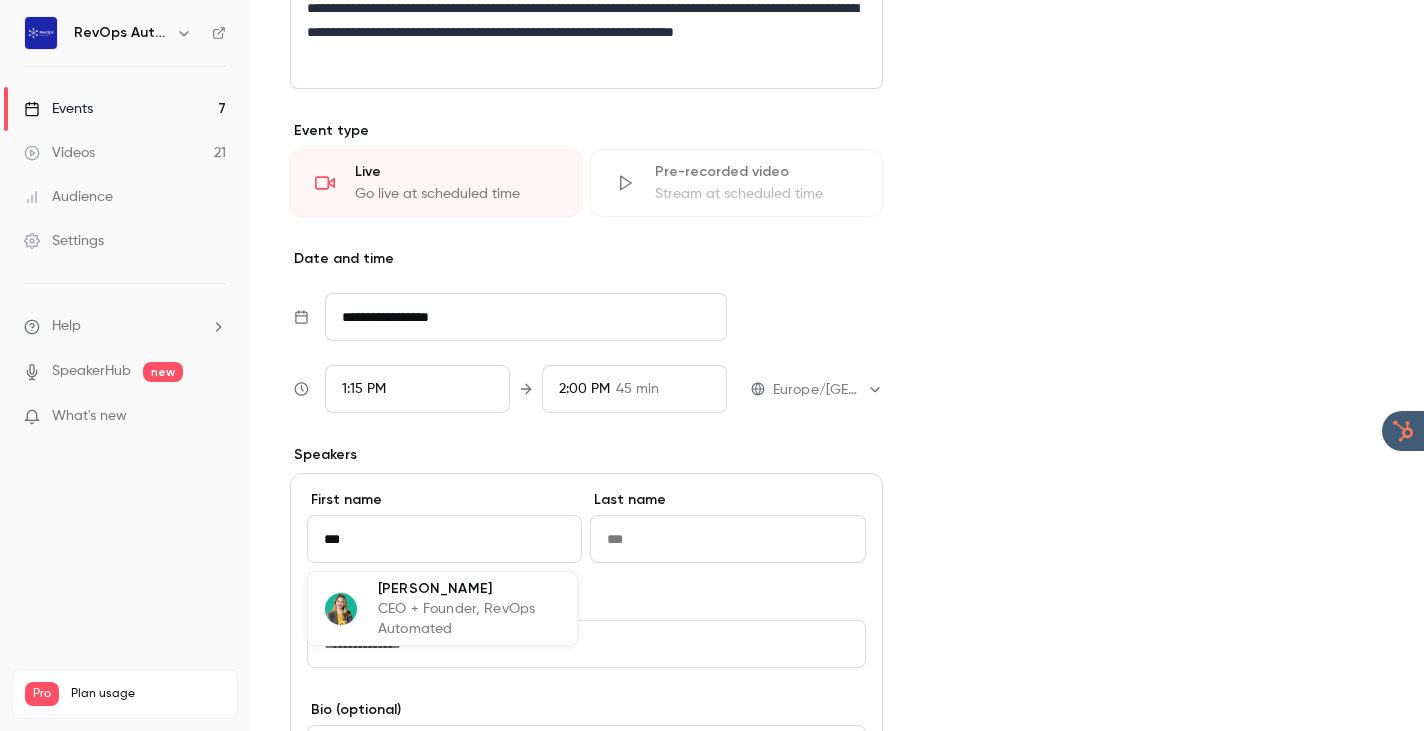 click on "CEO + Founder, RevOps Automated" at bounding box center [469, 619] 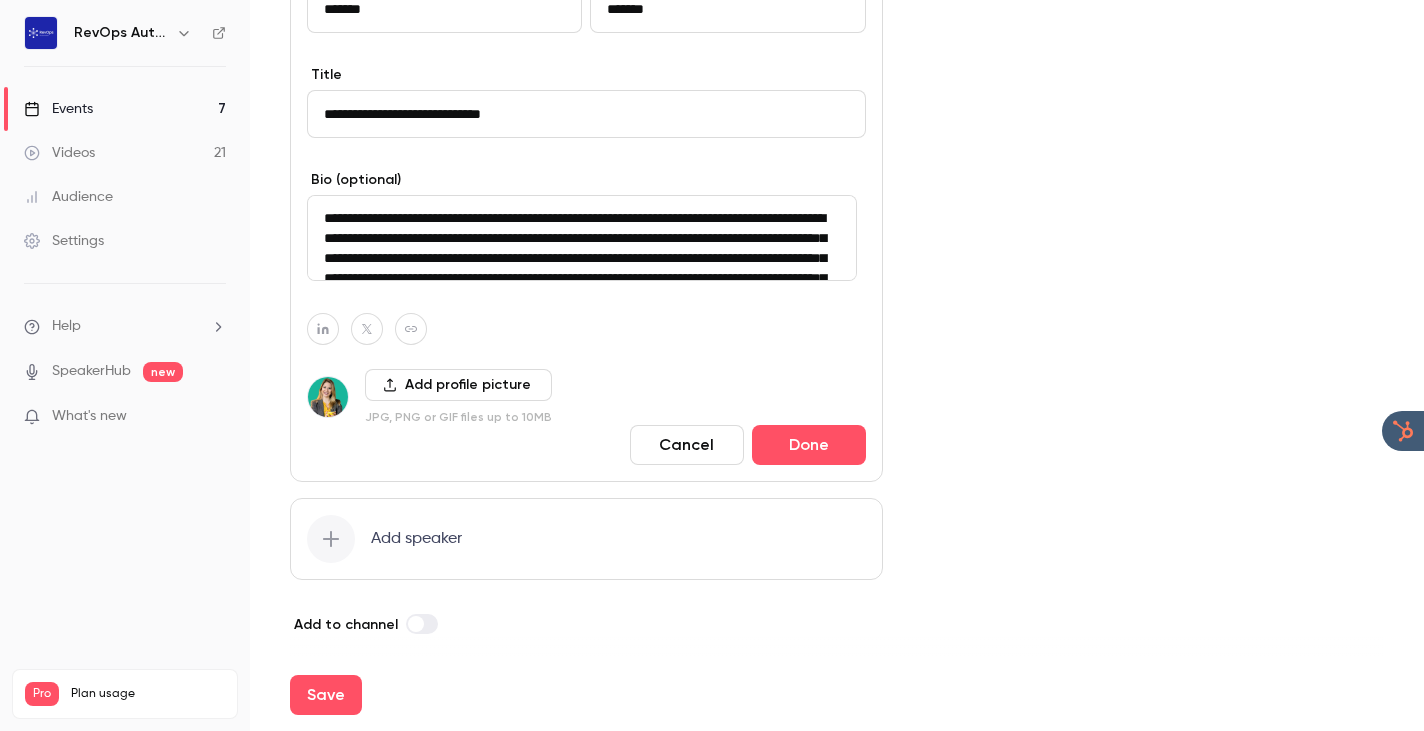 scroll, scrollTop: 1148, scrollLeft: 0, axis: vertical 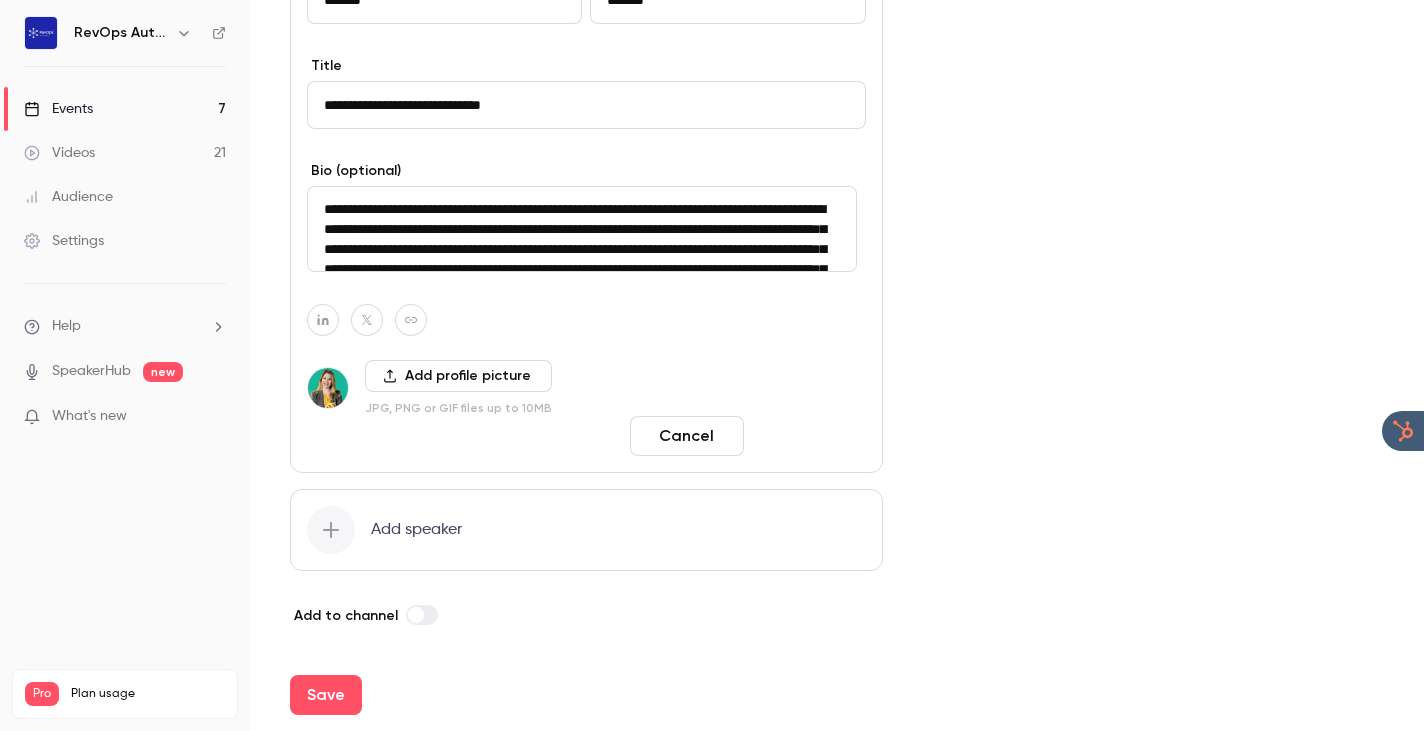 type on "*******" 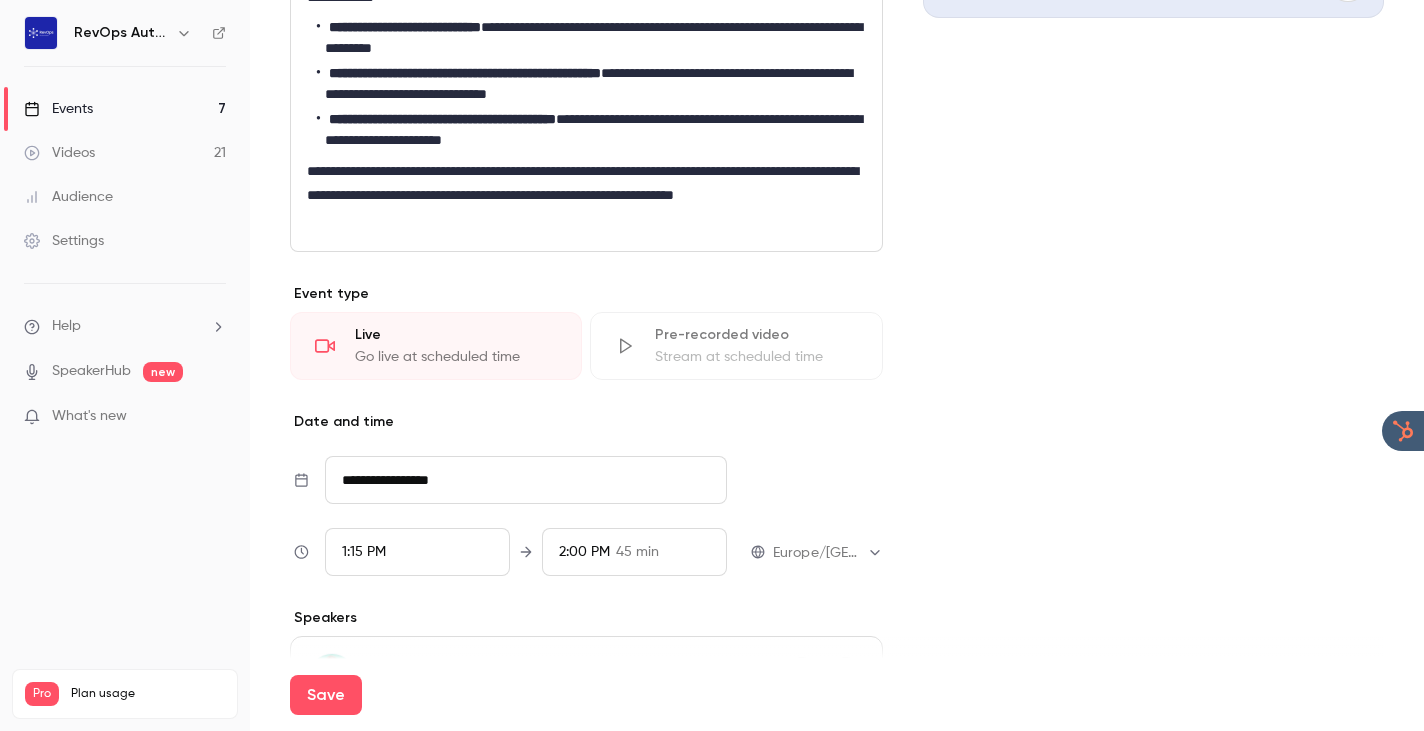 scroll, scrollTop: 0, scrollLeft: 0, axis: both 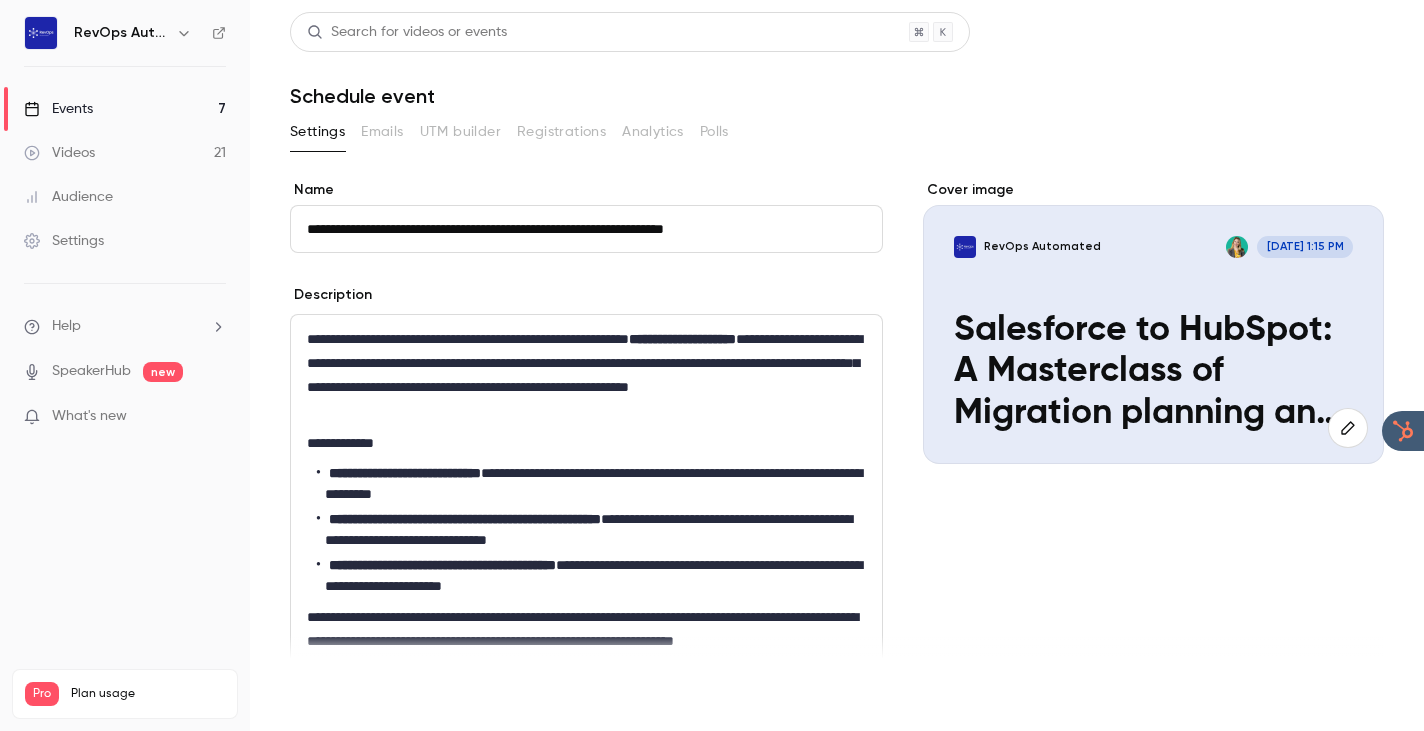 click on "Save" at bounding box center [326, 695] 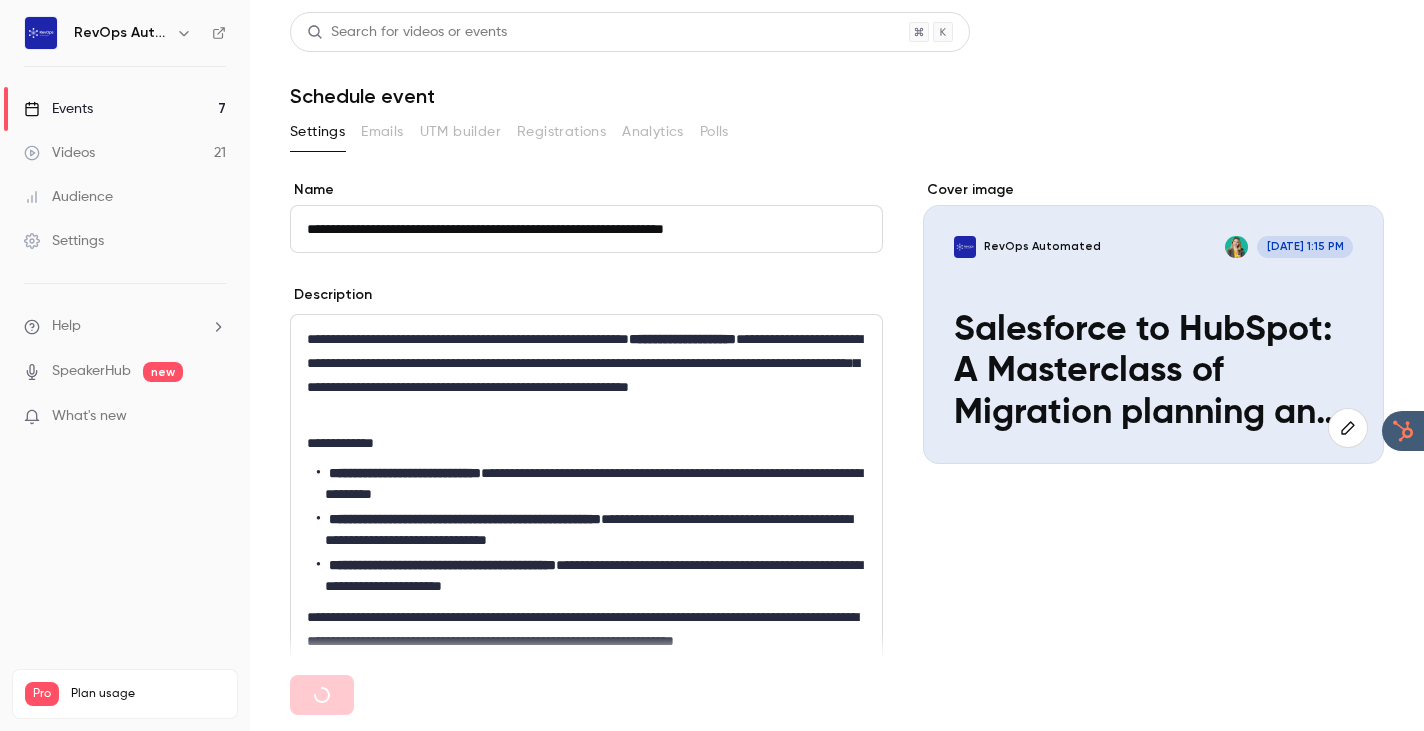 type 